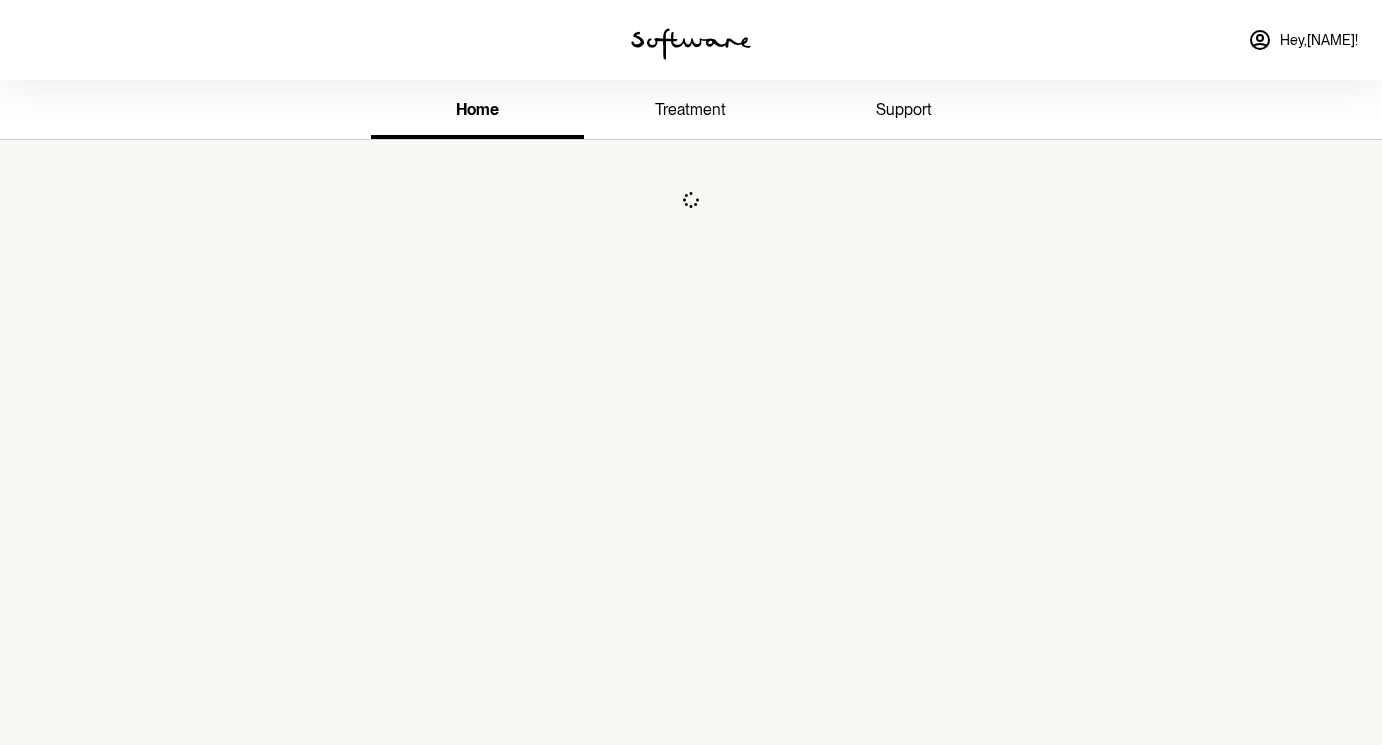 scroll, scrollTop: 0, scrollLeft: 0, axis: both 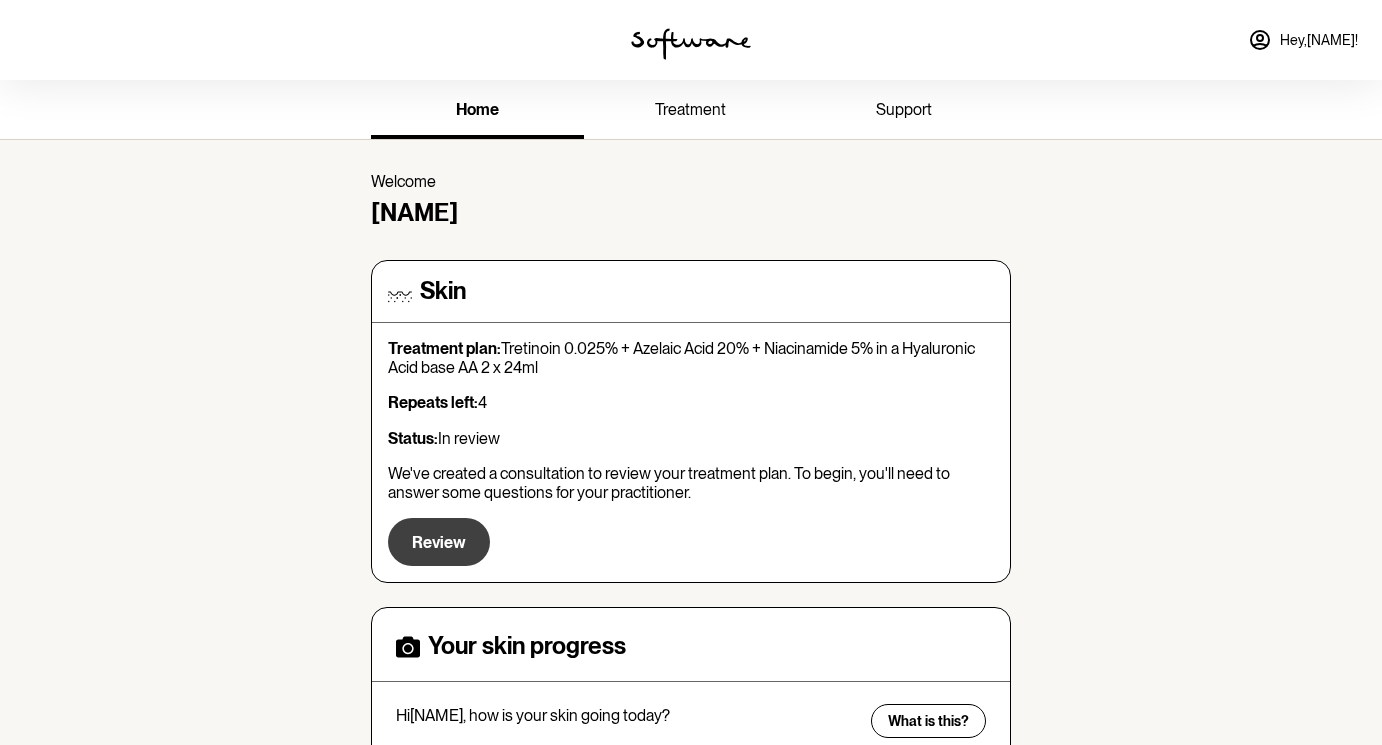 click on "Review" at bounding box center [439, 542] 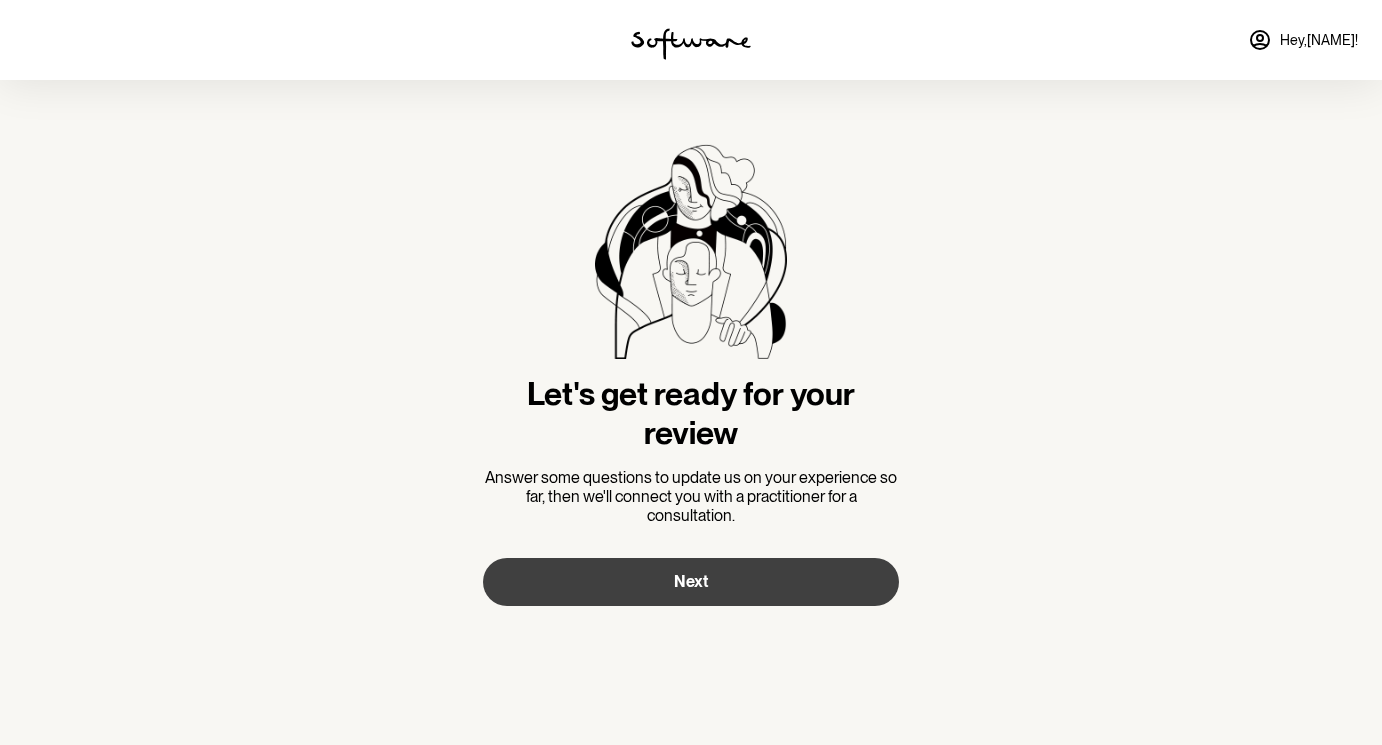 click on "Next" at bounding box center [691, 582] 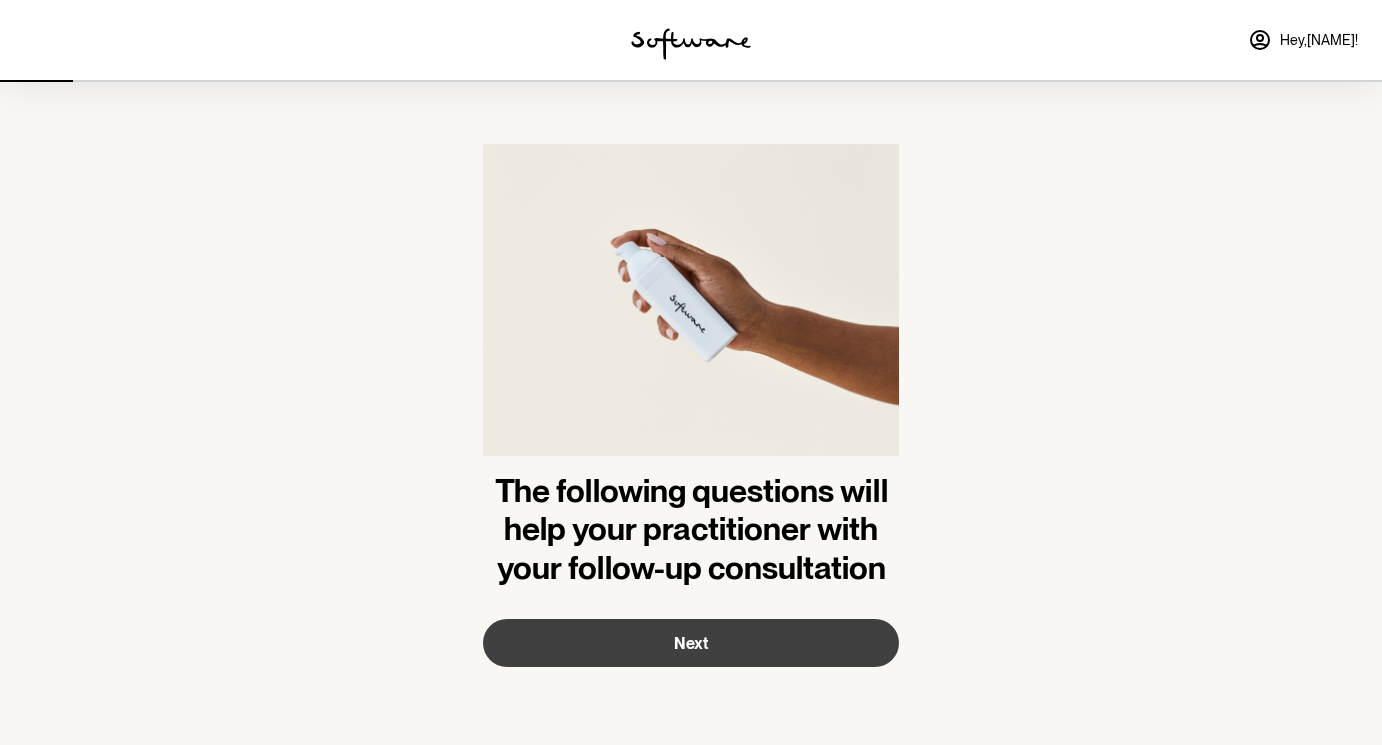 click on "Next" at bounding box center [691, 643] 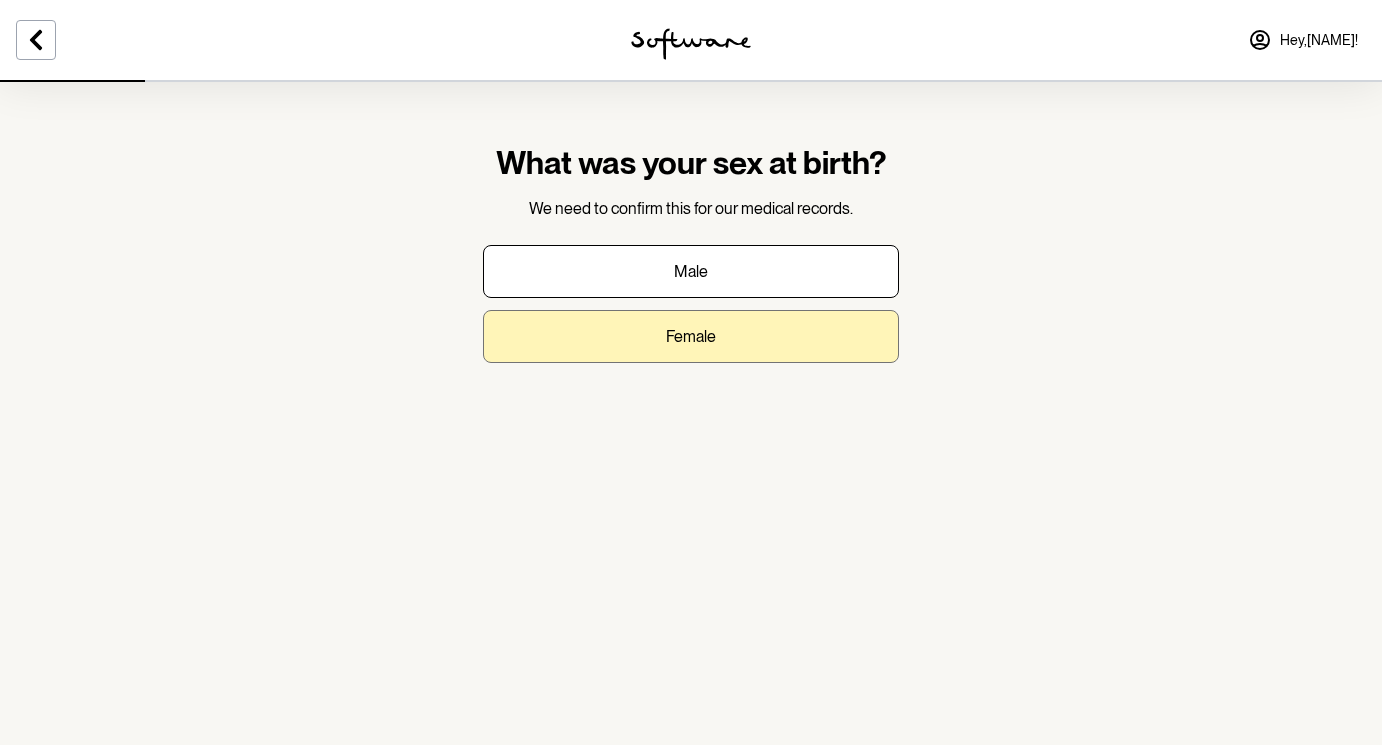 click on "Female" at bounding box center [691, 336] 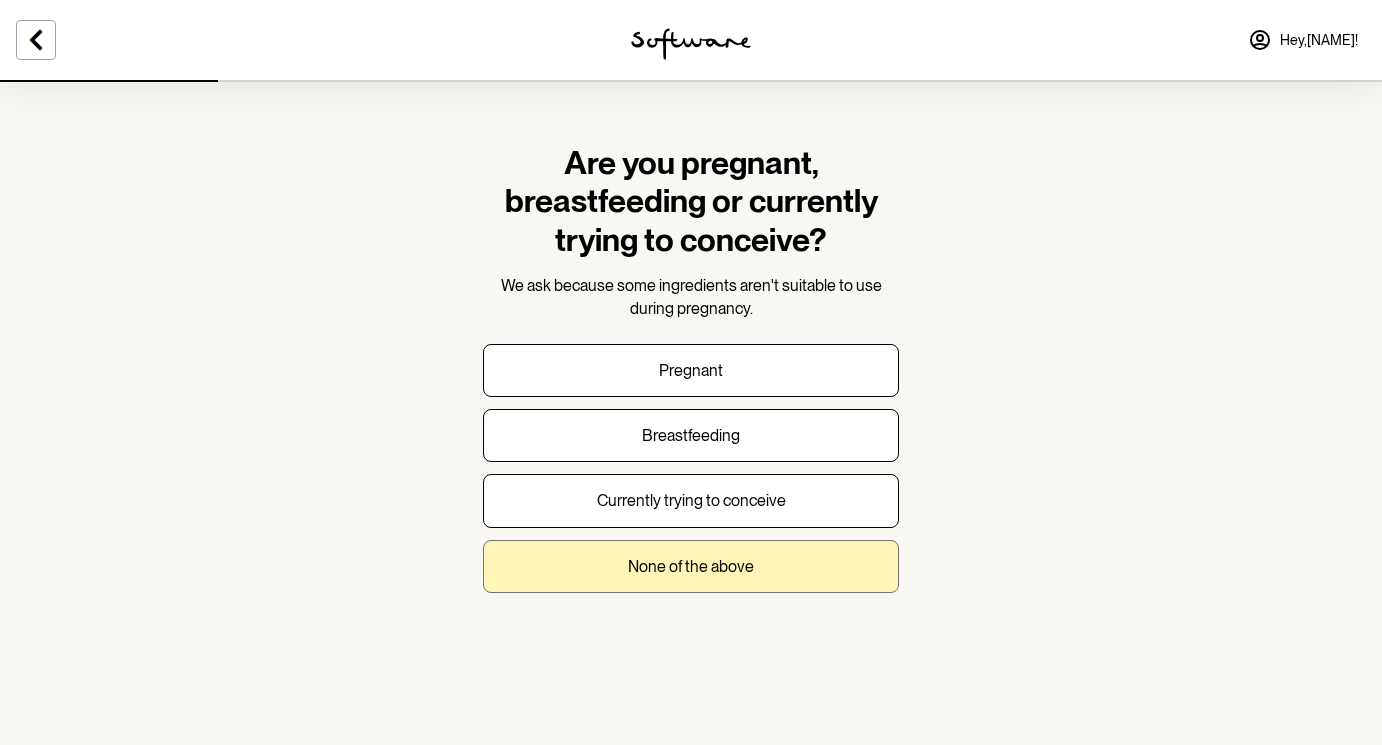 click on "None of the above" at bounding box center [691, 566] 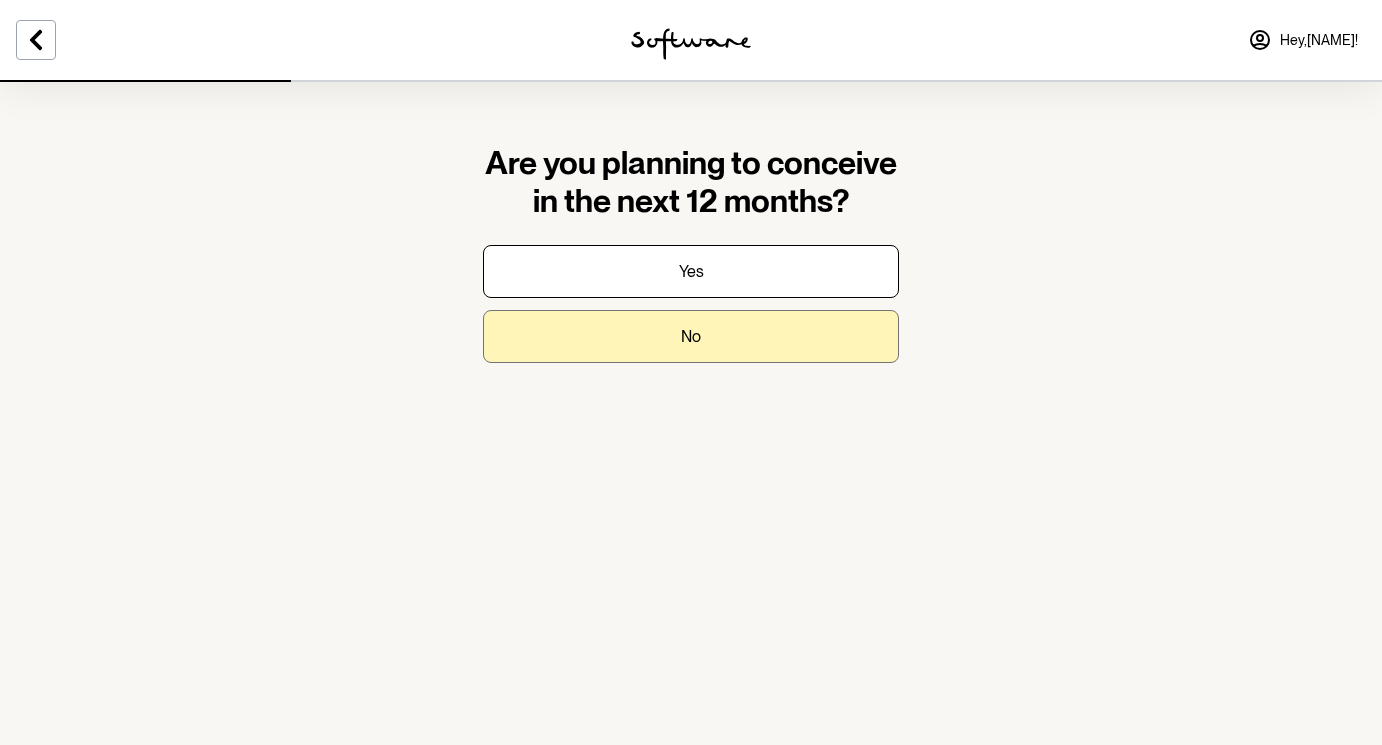 click on "No" at bounding box center [691, 336] 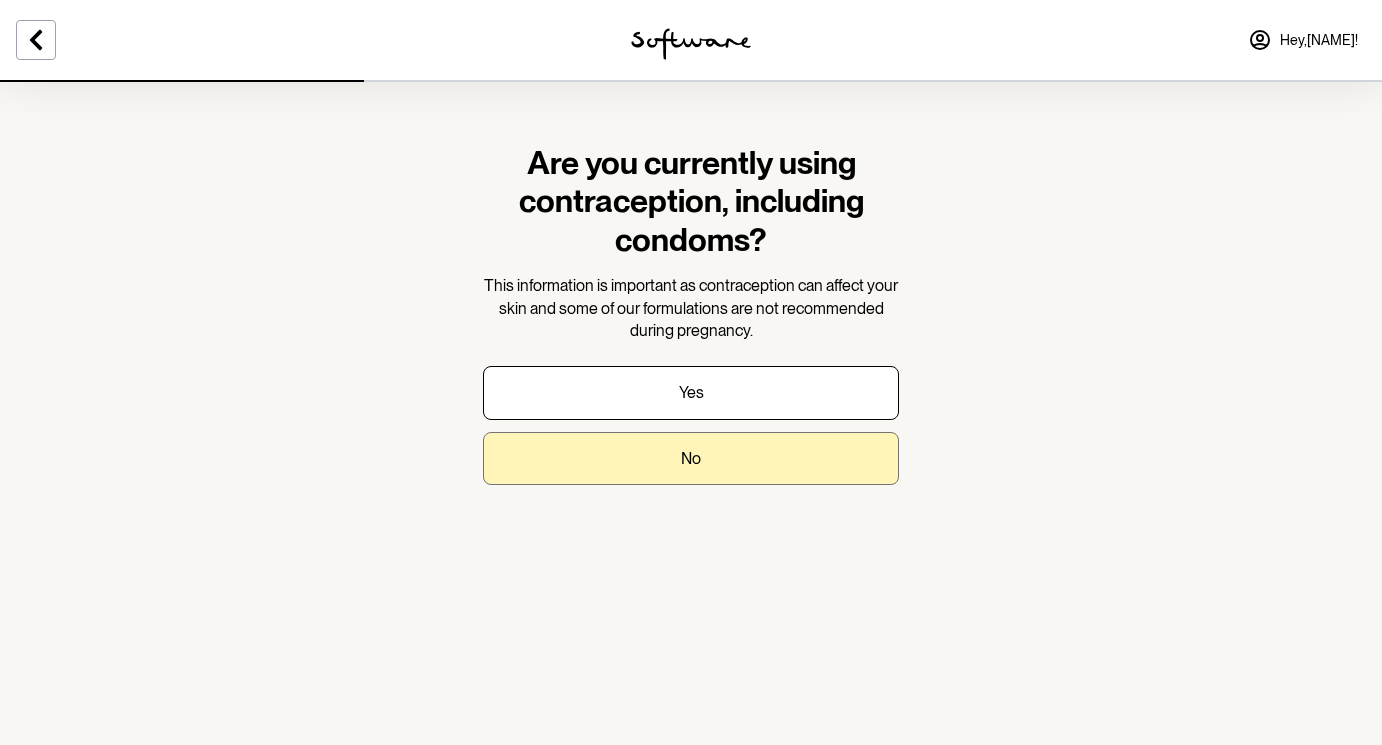 click on "No" at bounding box center (691, 458) 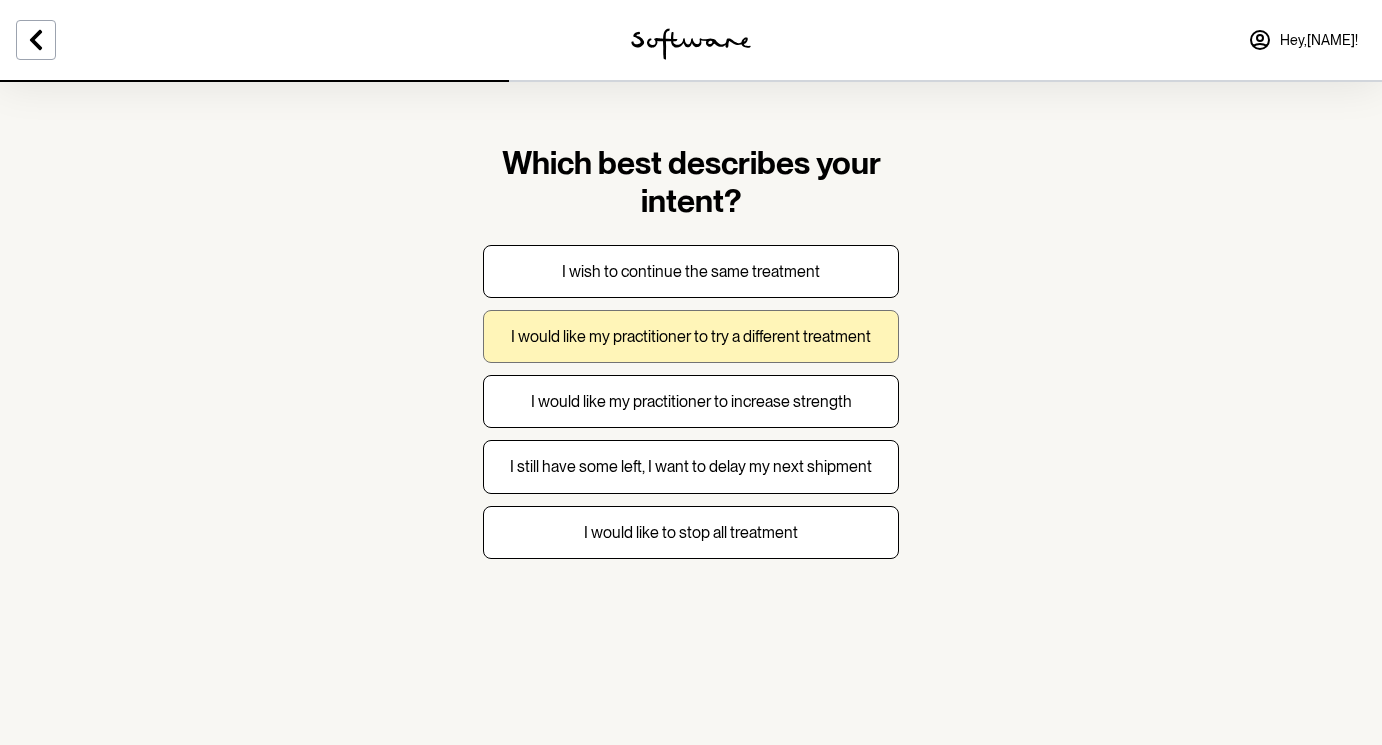 click on "I would like my practitioner to try a different treatment" at bounding box center (691, 336) 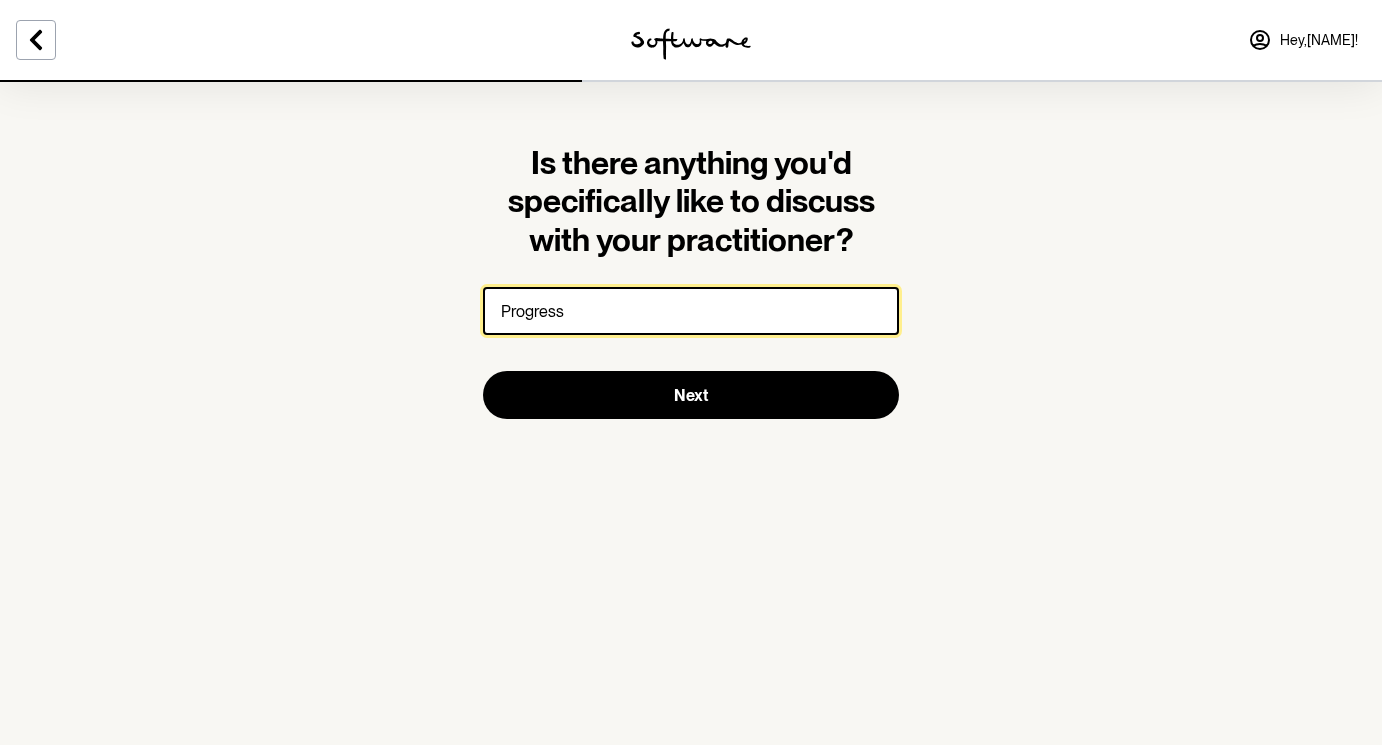 click on "Progress" at bounding box center (691, 311) 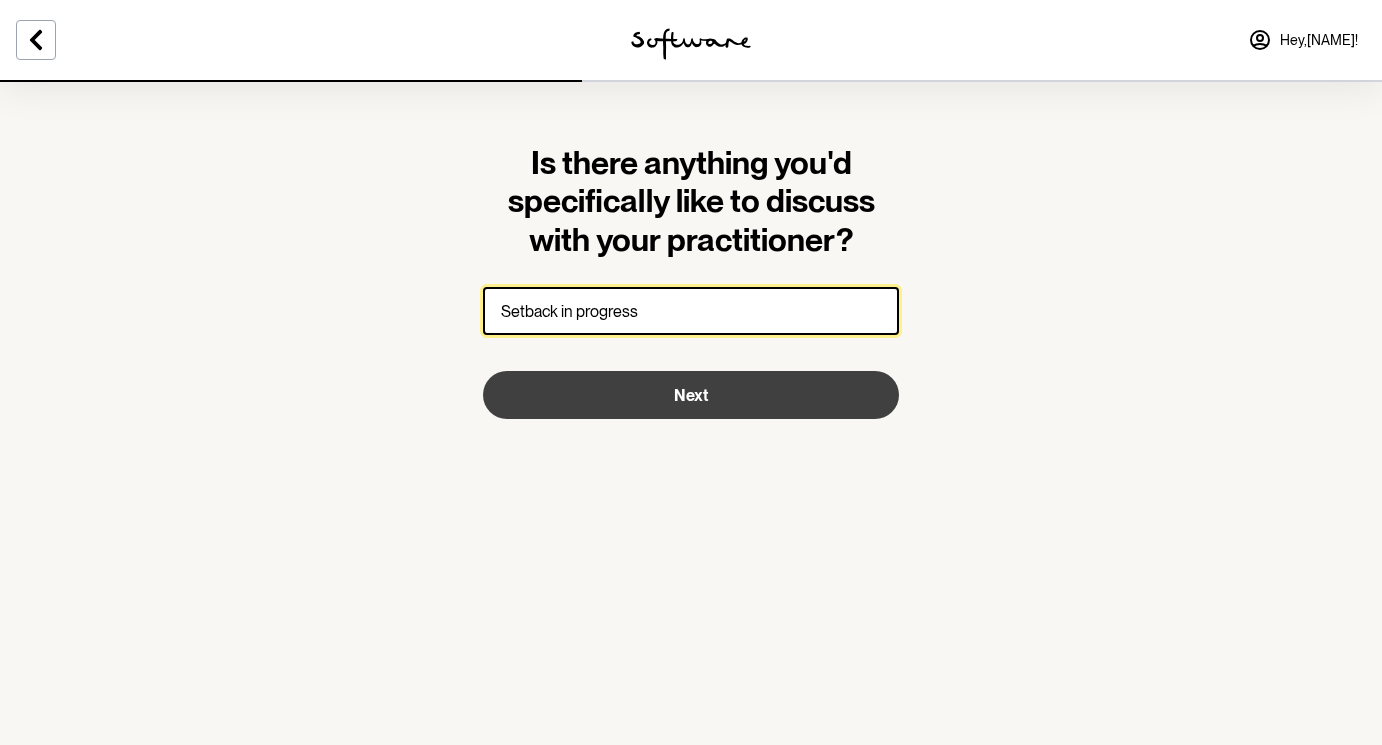 type on "Setback in progress" 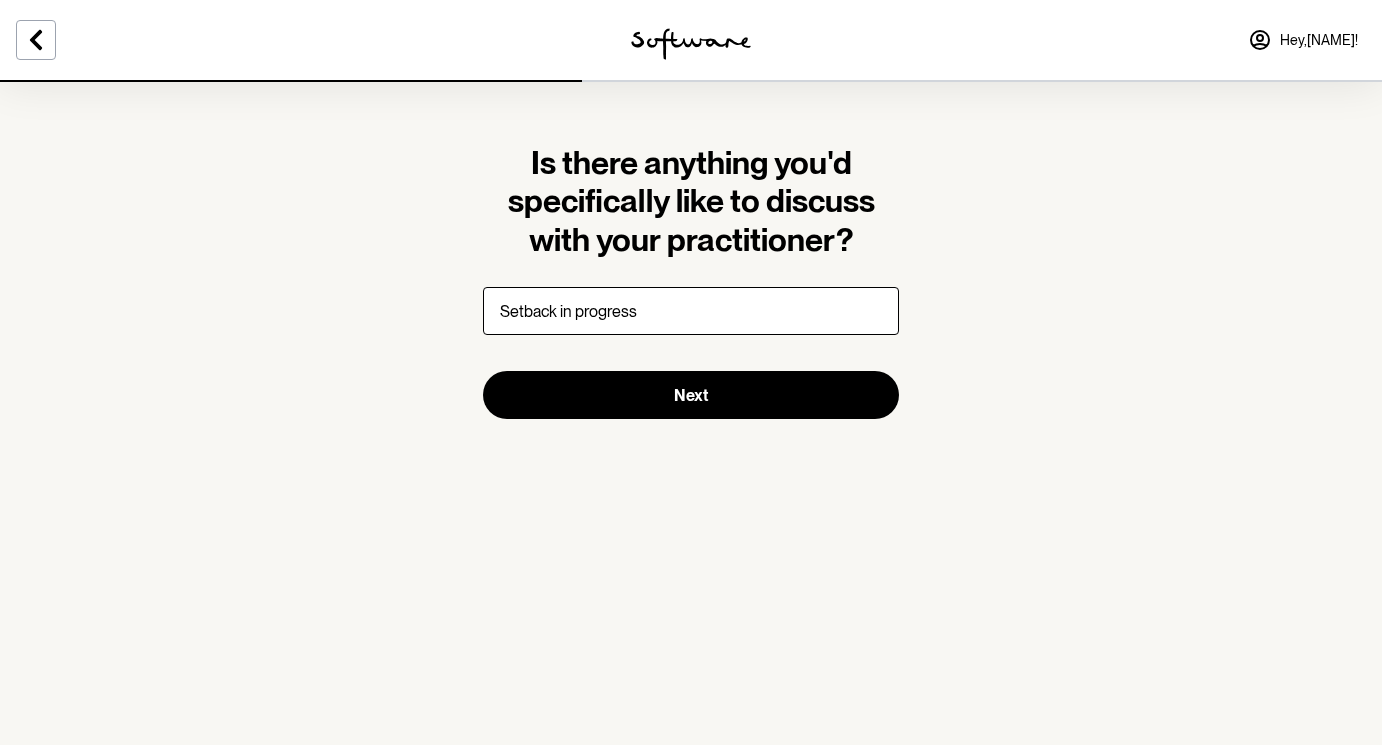 drag, startPoint x: 606, startPoint y: 404, endPoint x: 580, endPoint y: 418, distance: 29.529646 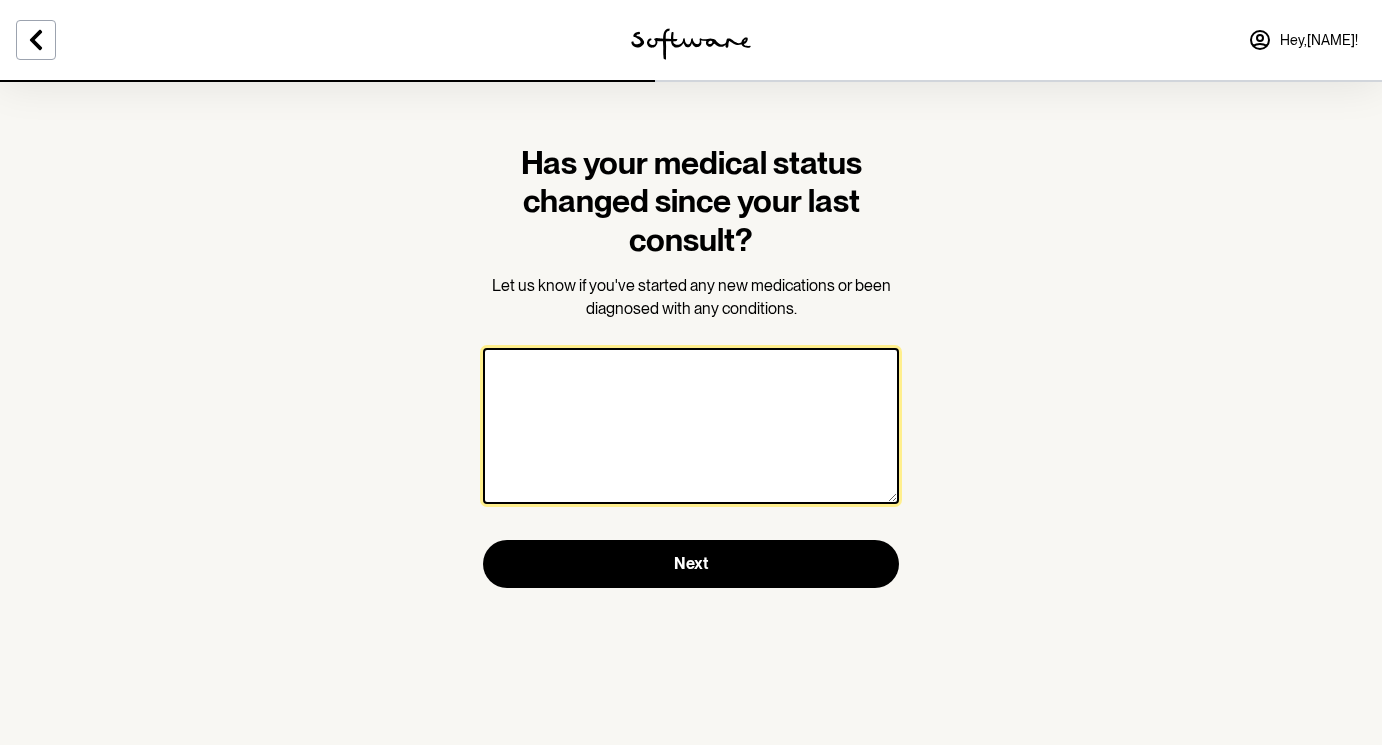 click at bounding box center [691, 426] 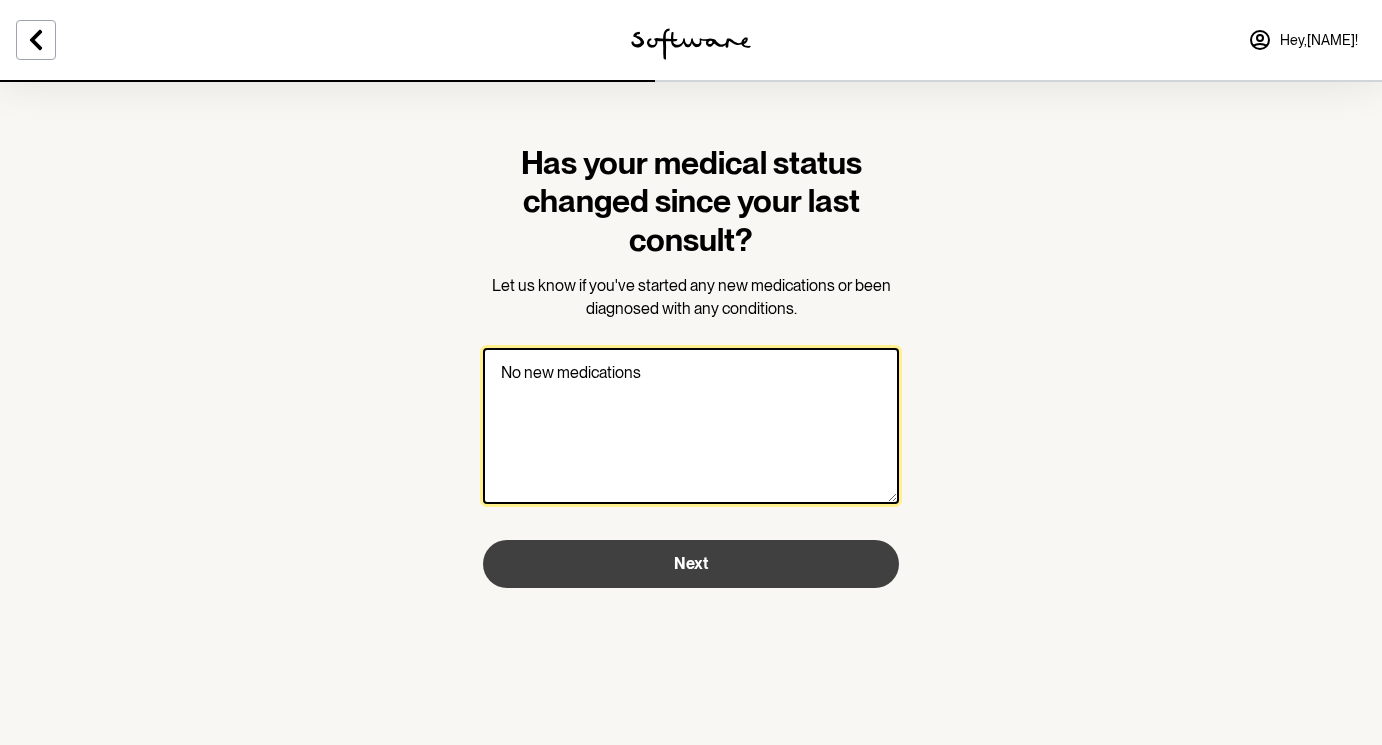 type on "No new medications" 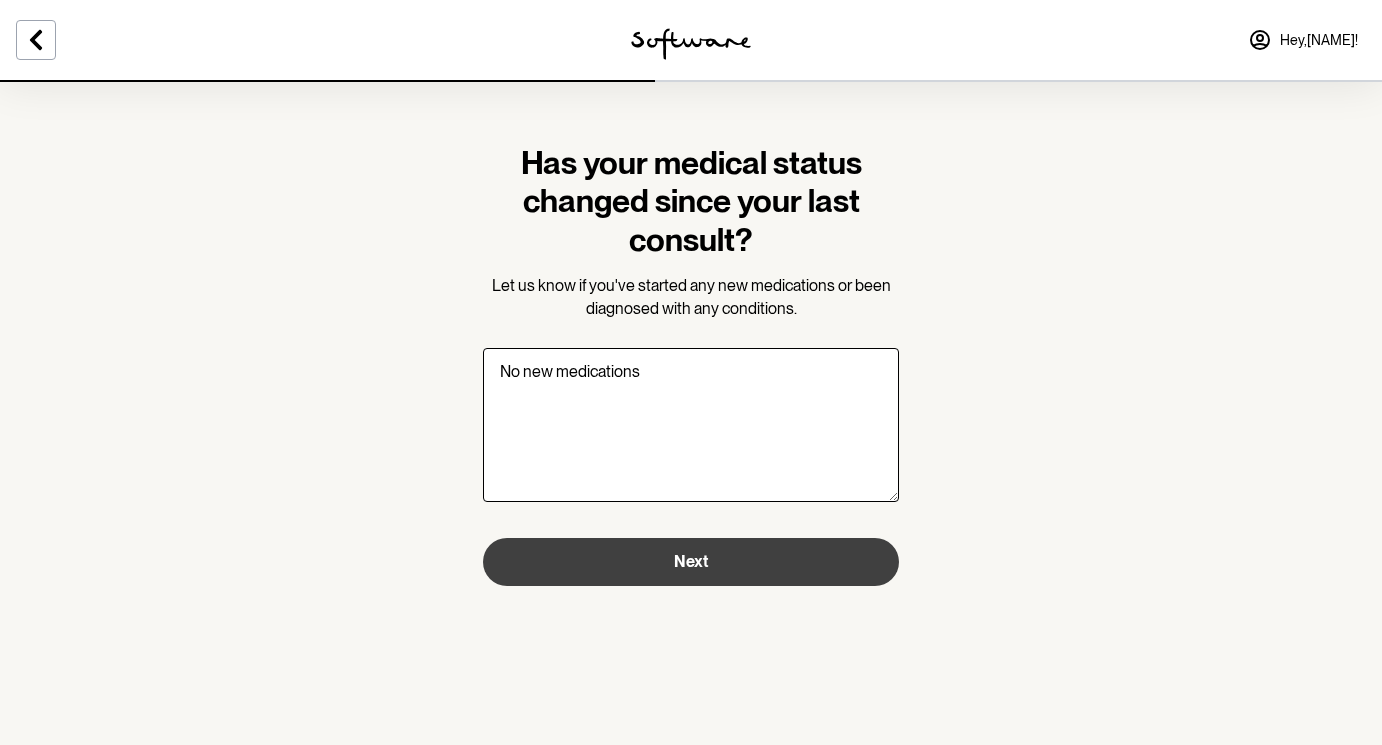 click on "Next" at bounding box center [691, 562] 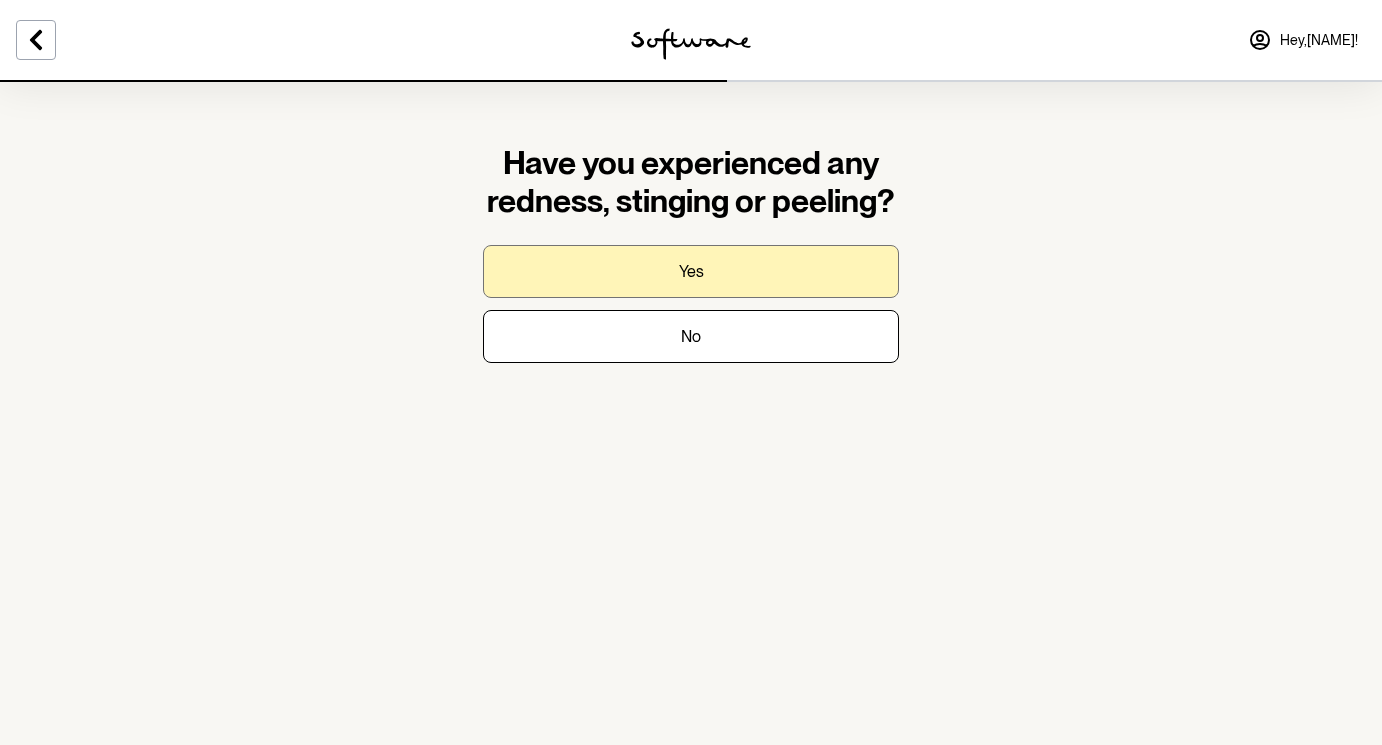 click on "Yes" at bounding box center [691, 271] 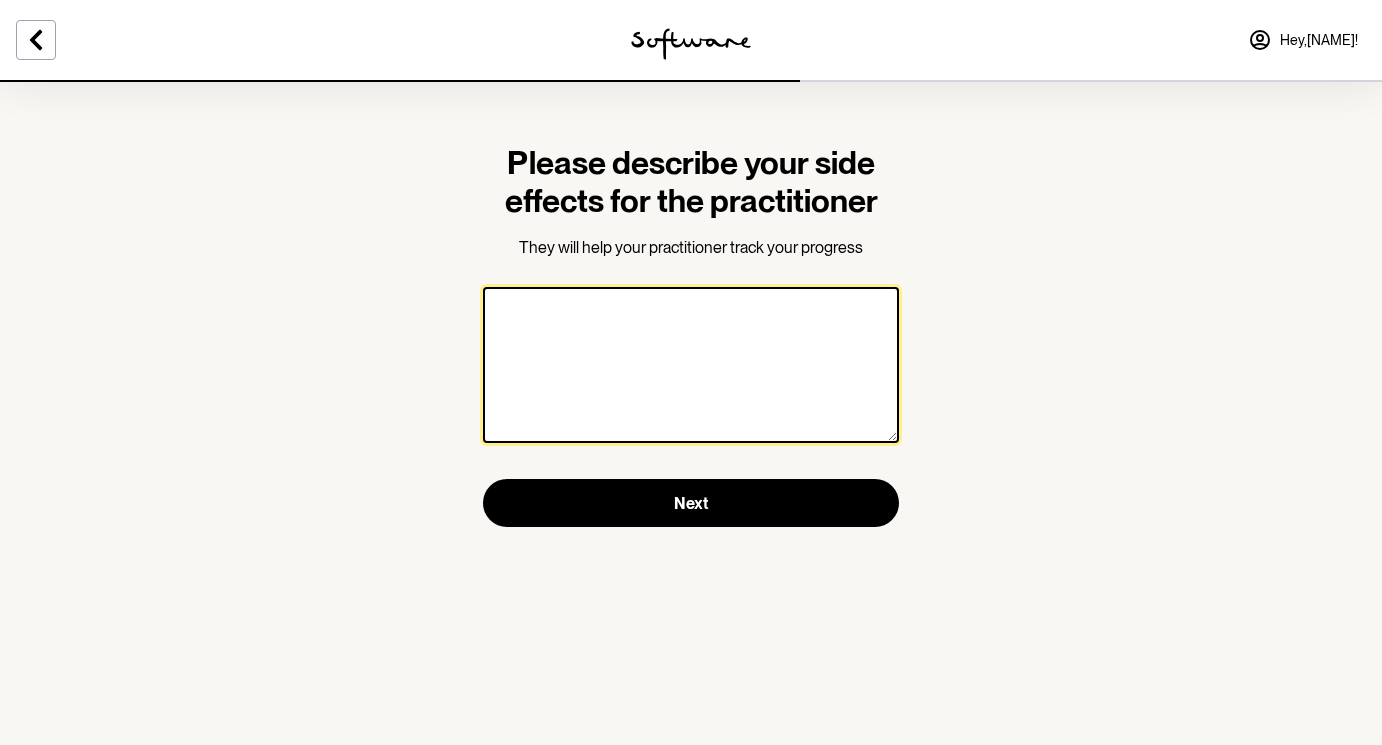 click at bounding box center (691, 365) 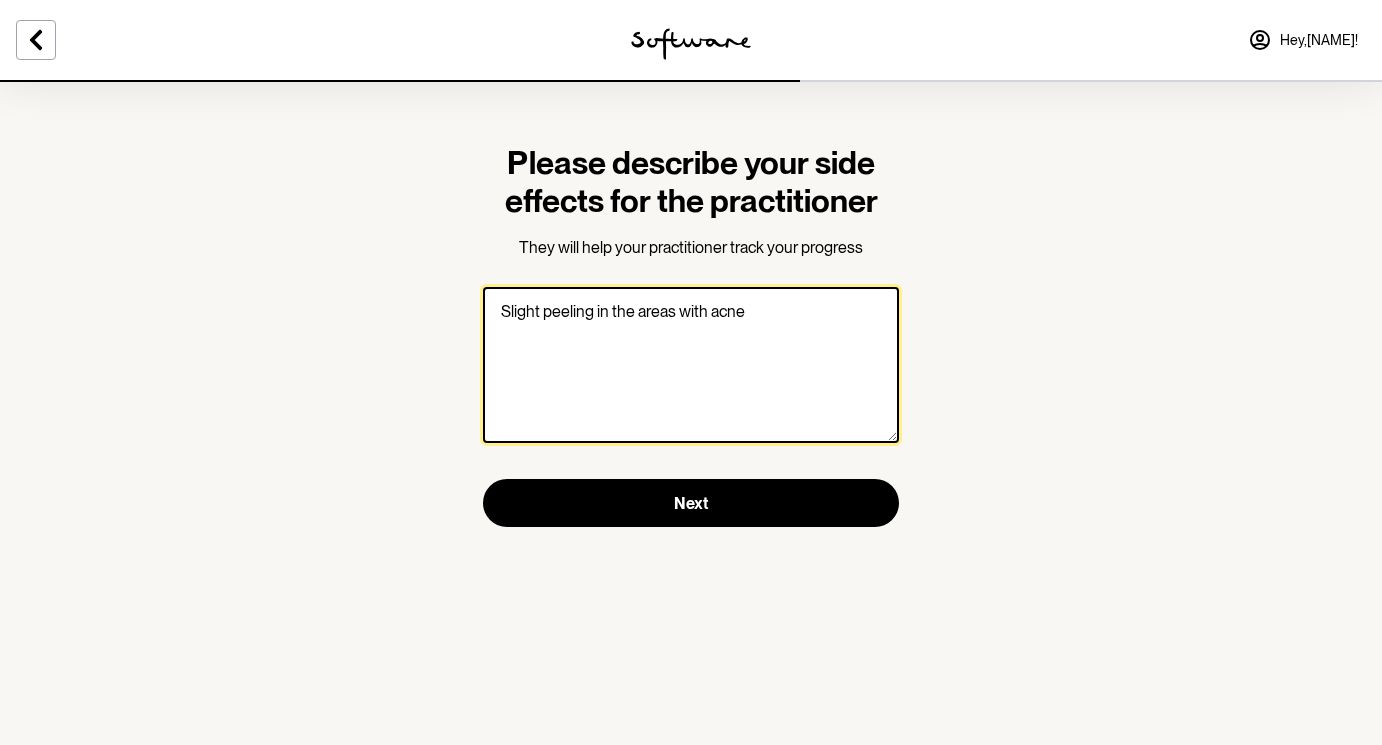 click on "Slight peeling in the areas with acne" at bounding box center [691, 365] 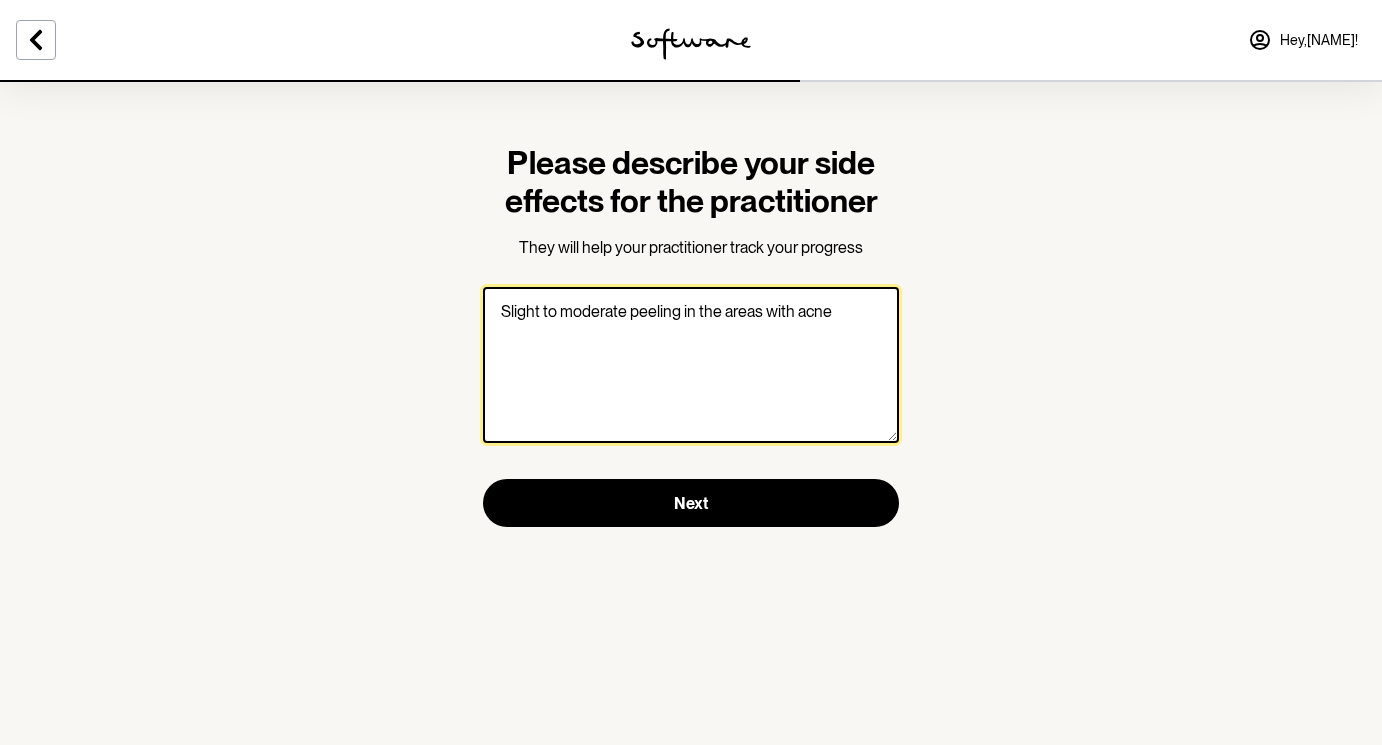 click on "Slight to moderate peeling in the areas with acne" at bounding box center (691, 365) 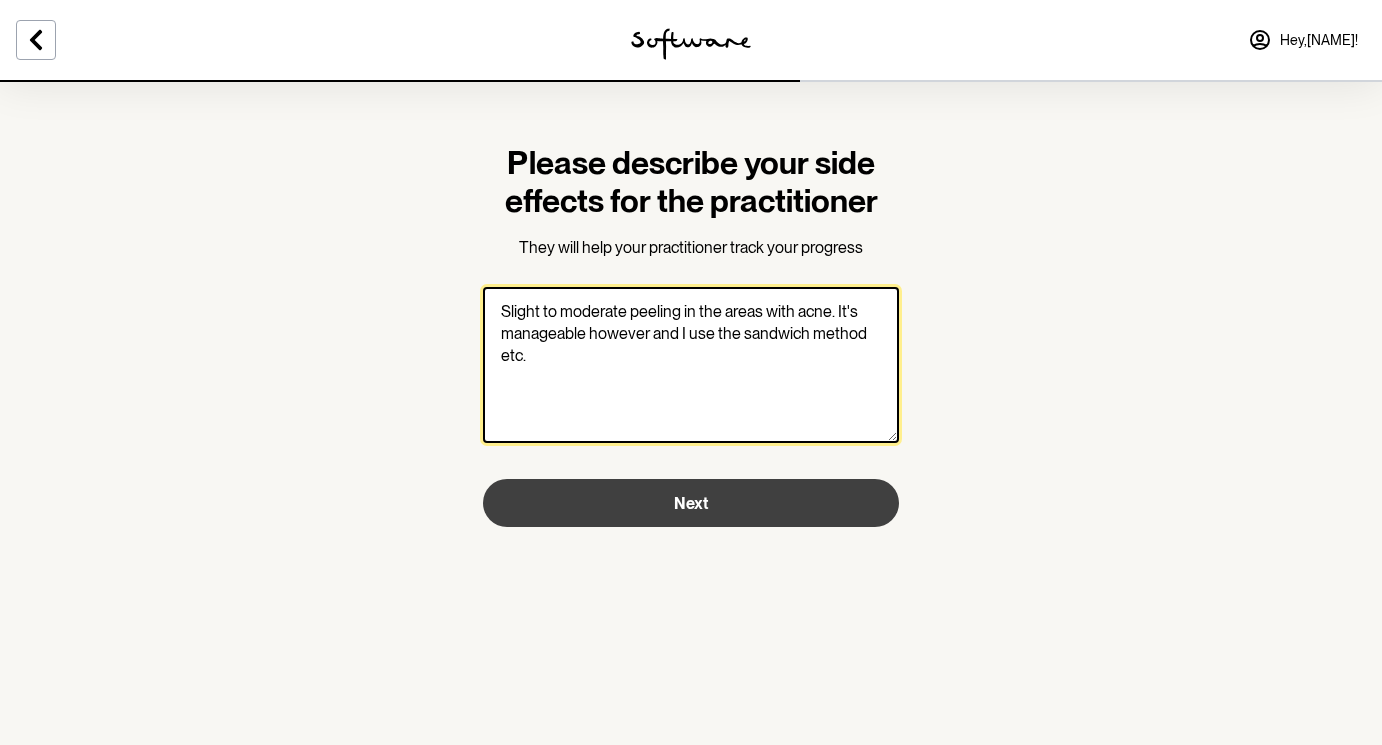 type on "Slight to moderate peeling in the areas with acne. It's manageable however and I use the sandwich method etc." 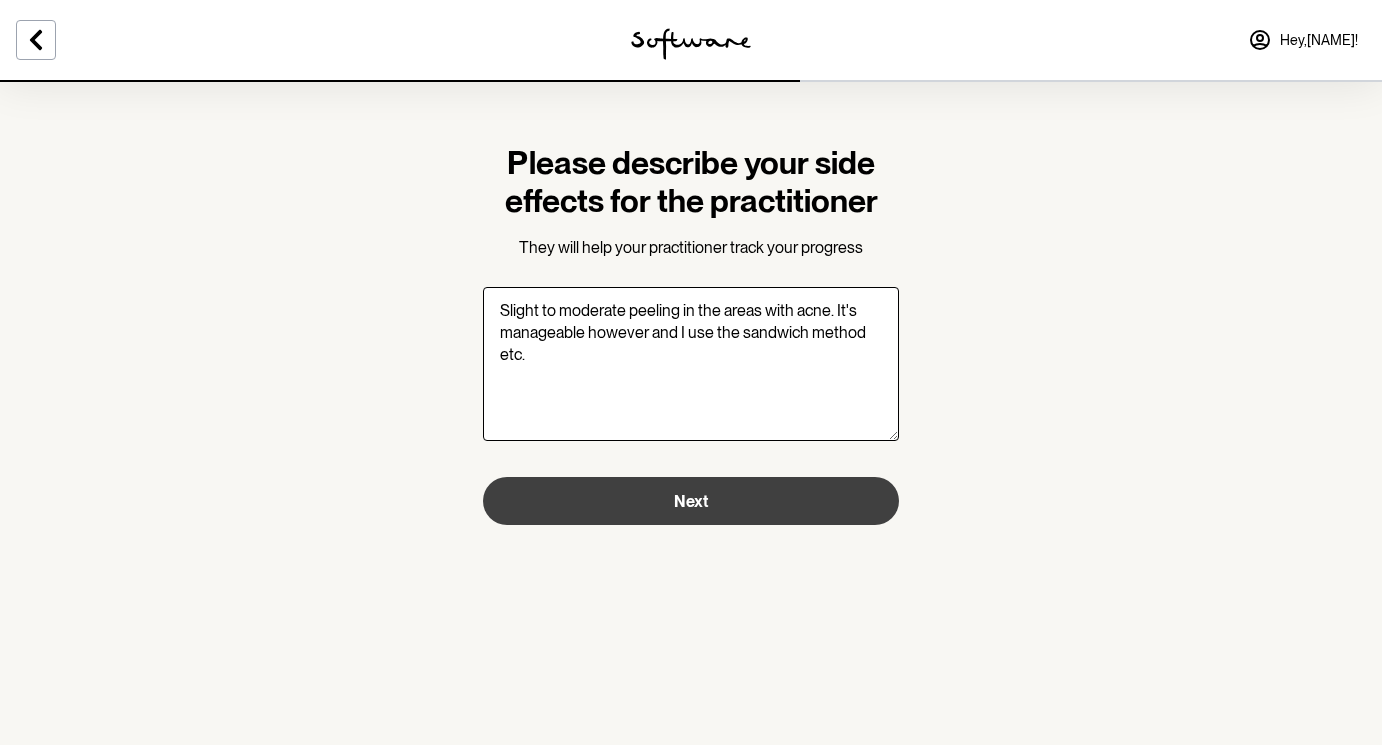 click on "Next" at bounding box center (691, 501) 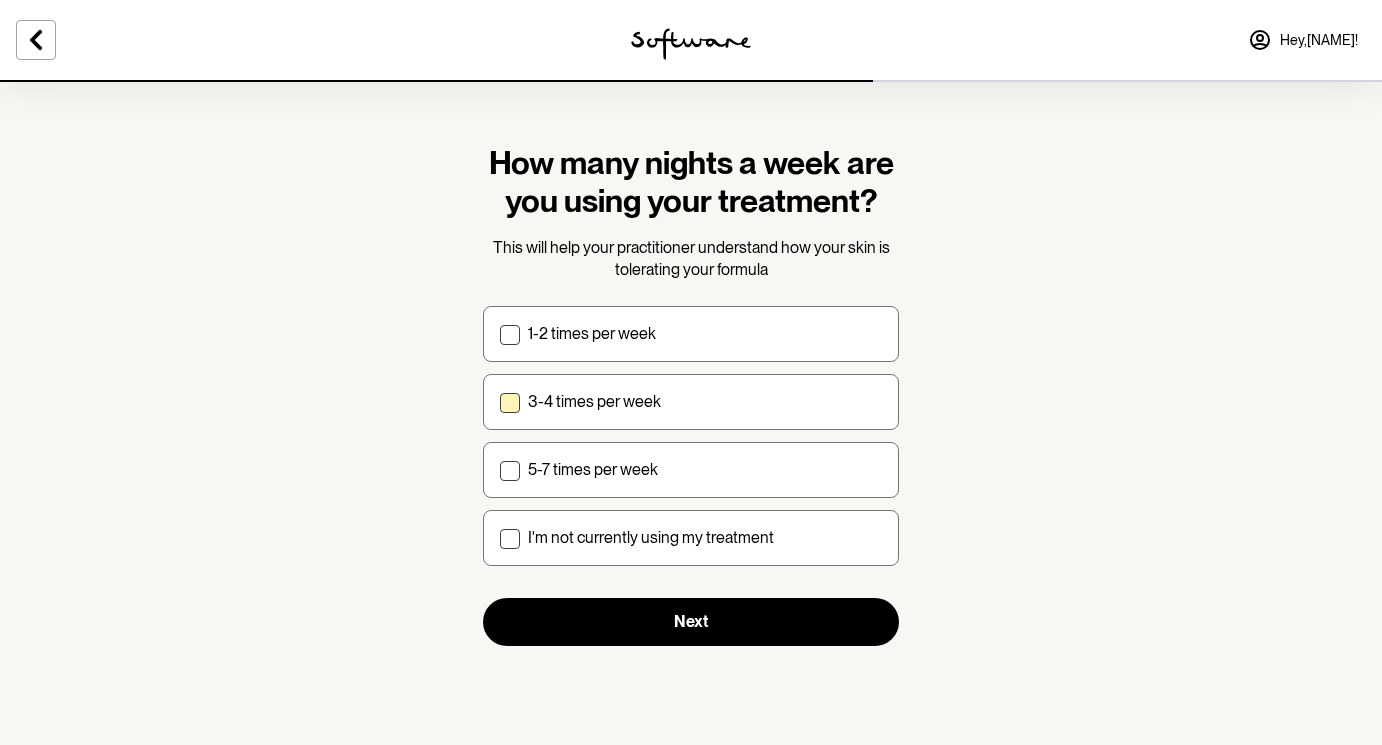 click on "3-4 times per week" at bounding box center (691, 402) 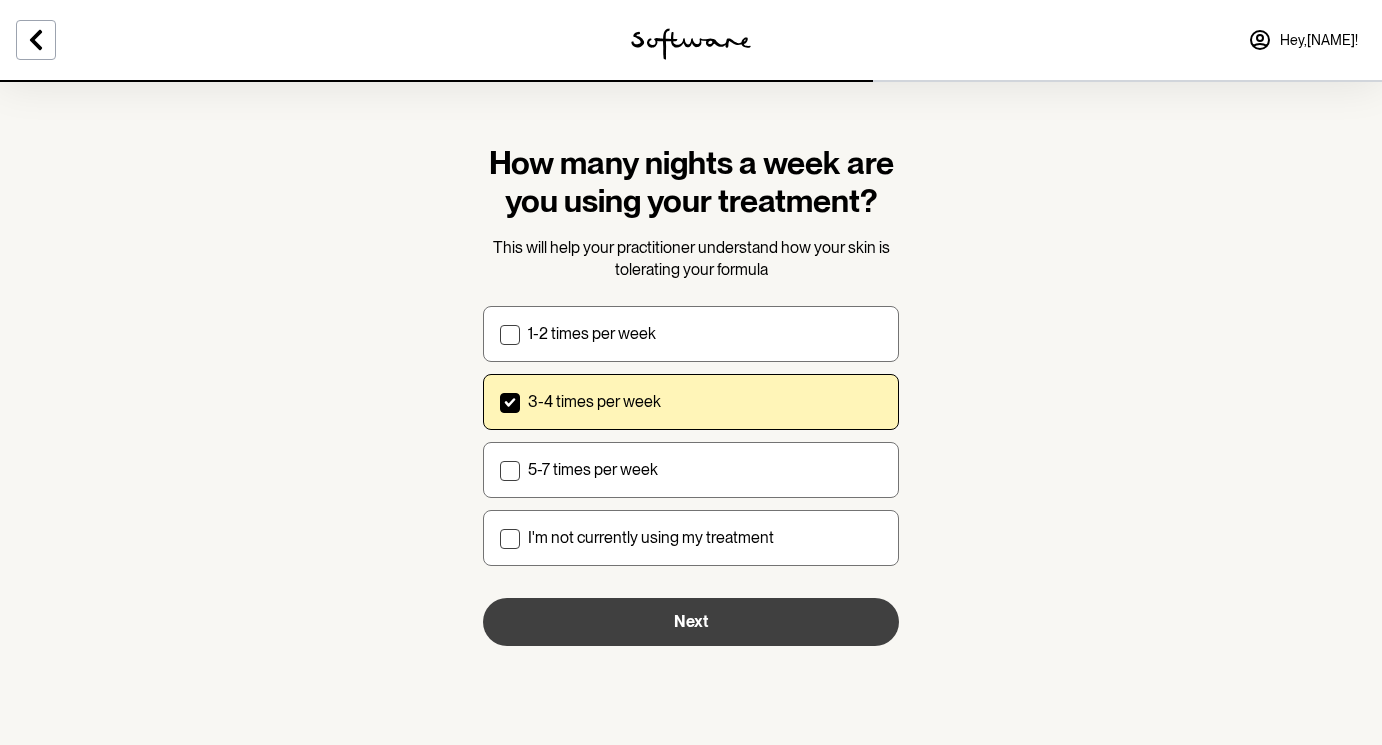 click on "Next" at bounding box center [691, 622] 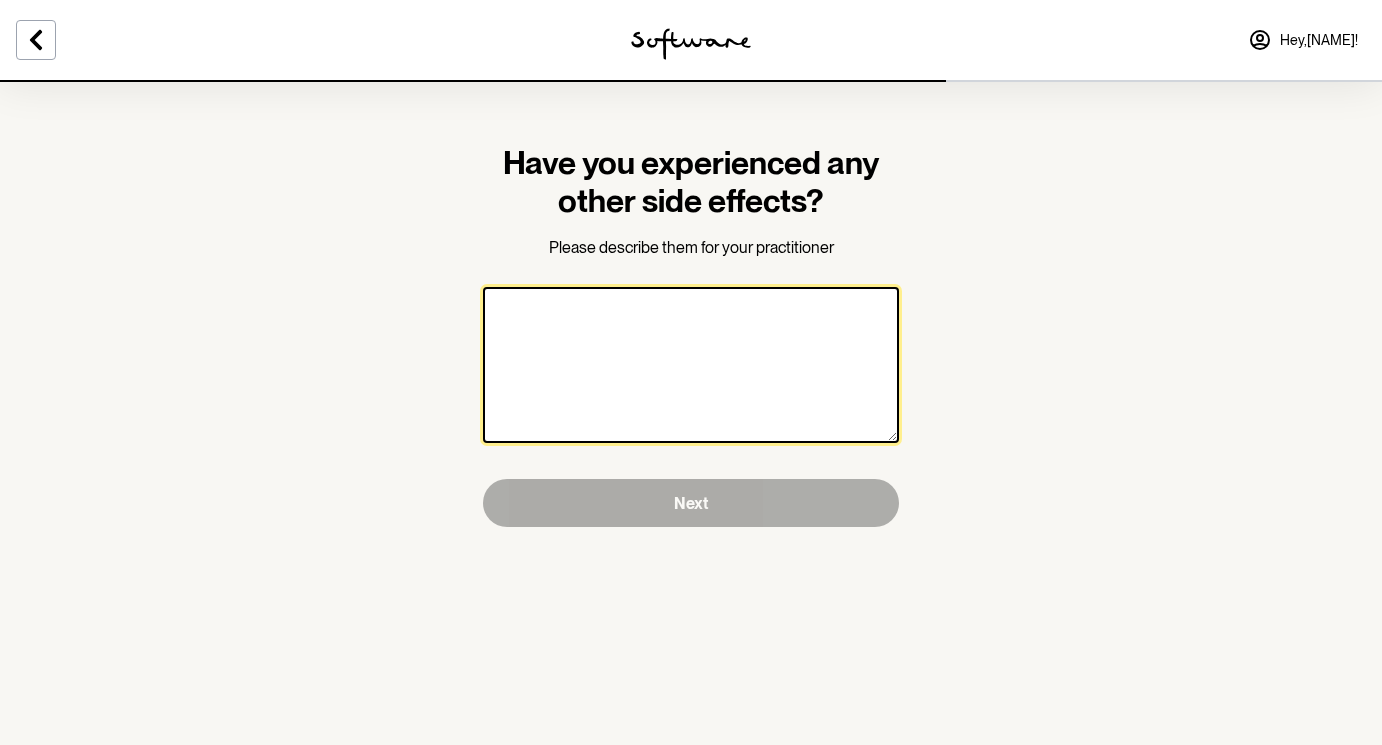 click at bounding box center [691, 365] 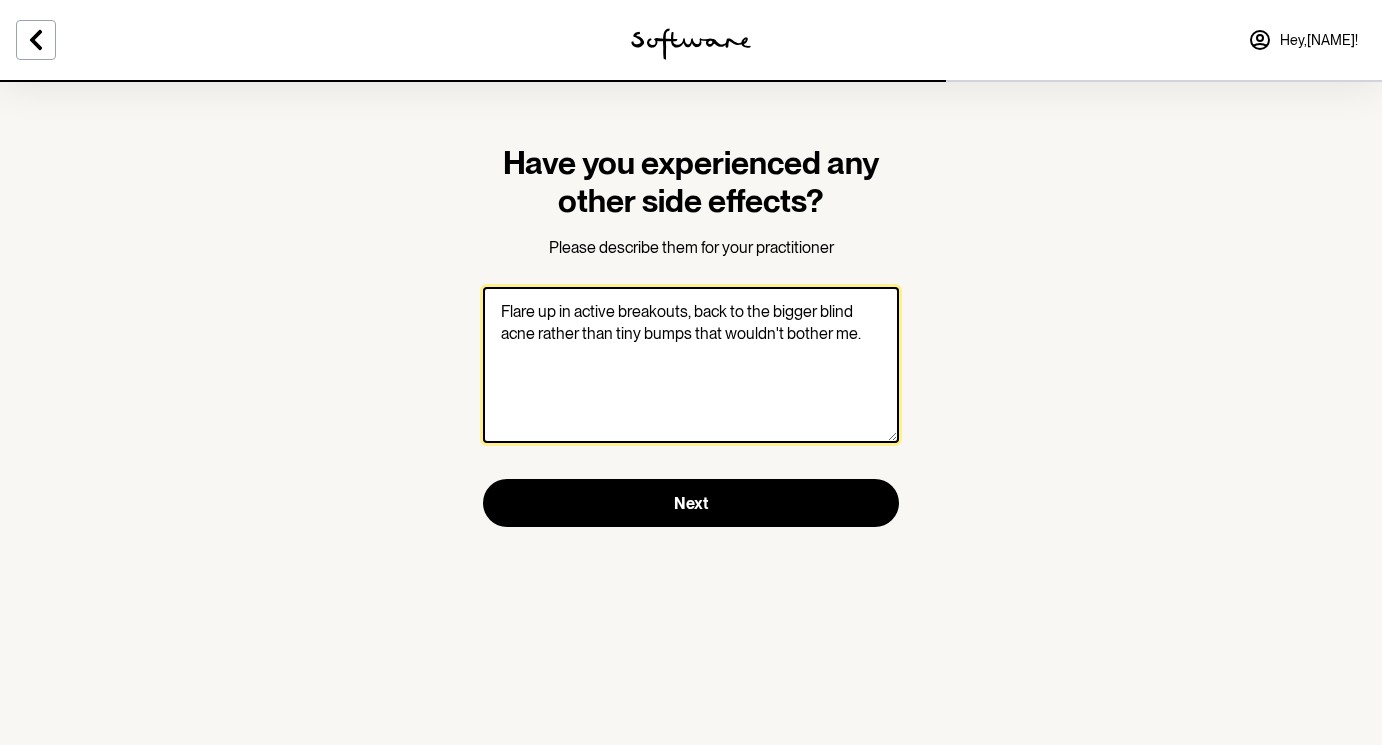 drag, startPoint x: 874, startPoint y: 340, endPoint x: 691, endPoint y: 338, distance: 183.01093 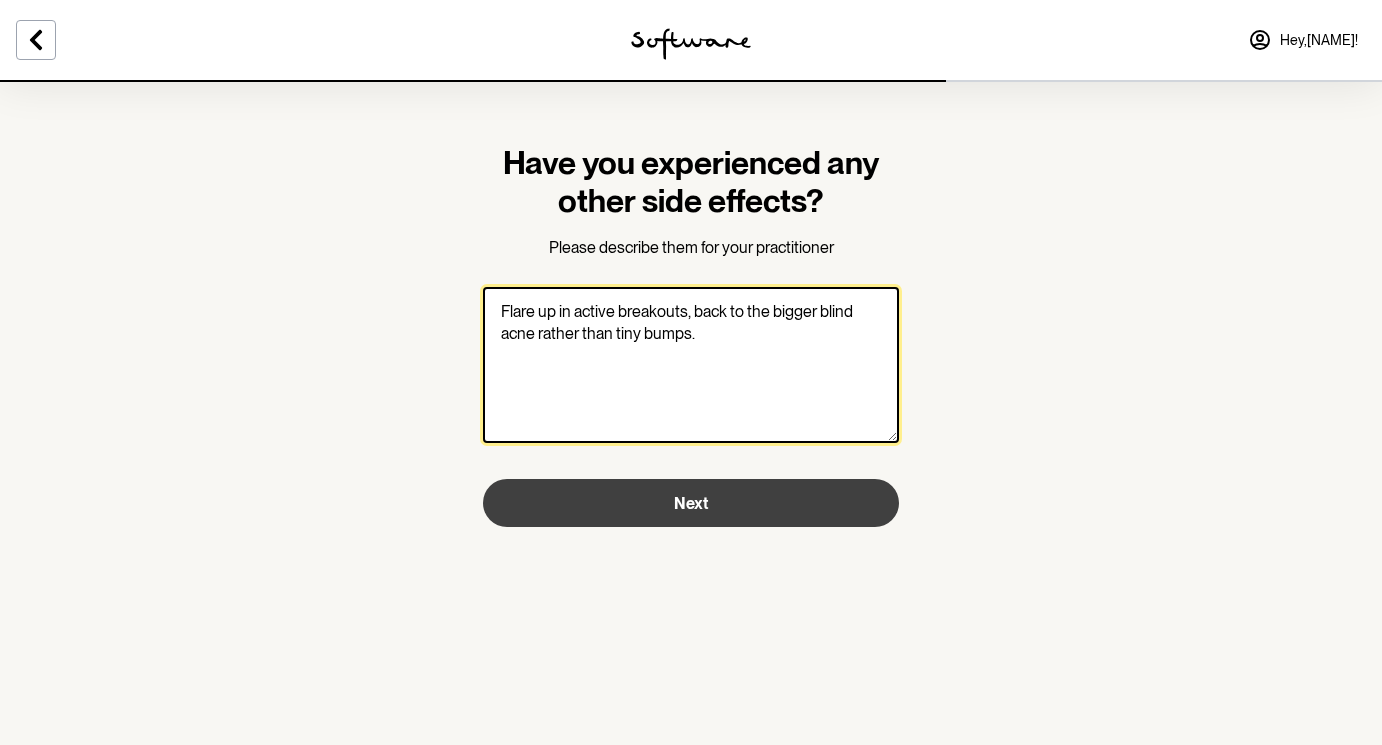 type on "Flare up in active breakouts, back to the bigger blind acne rather than tiny bumps." 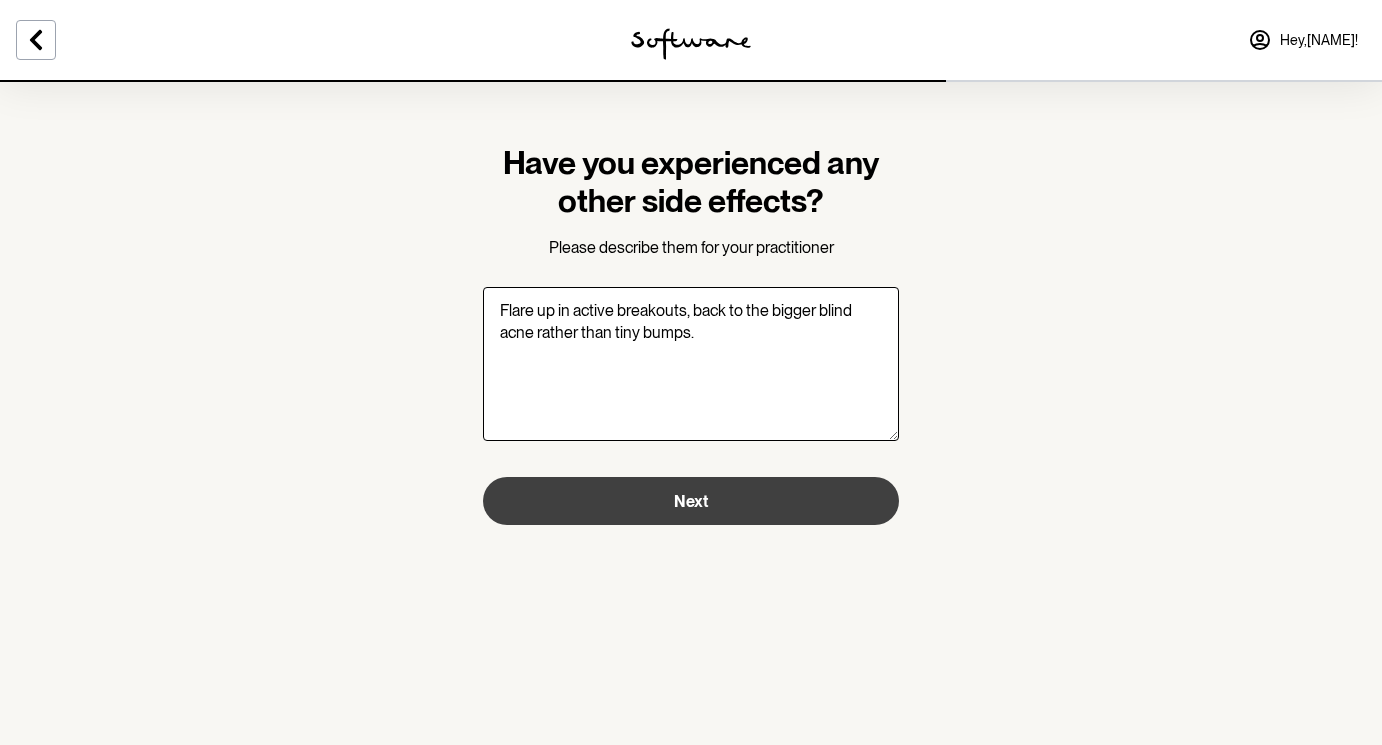 click on "Next" at bounding box center (691, 501) 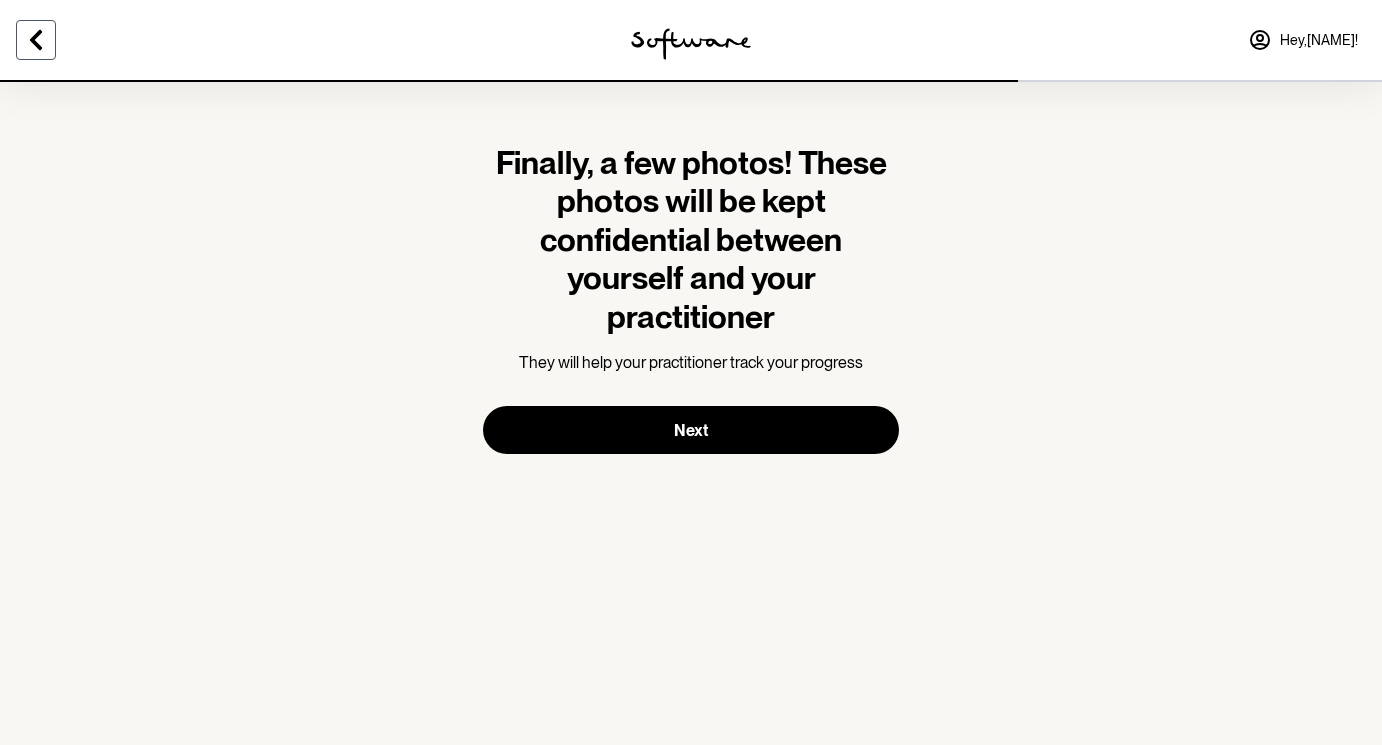 click 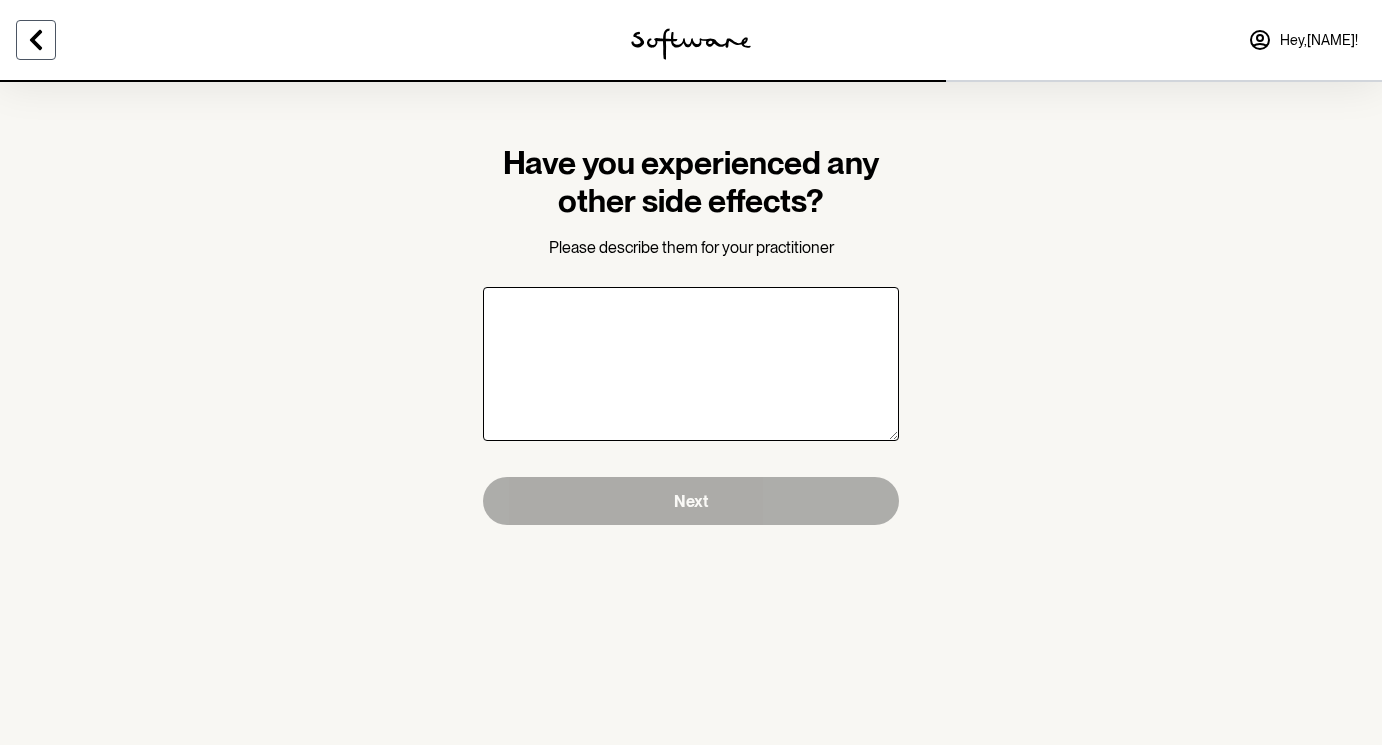 click 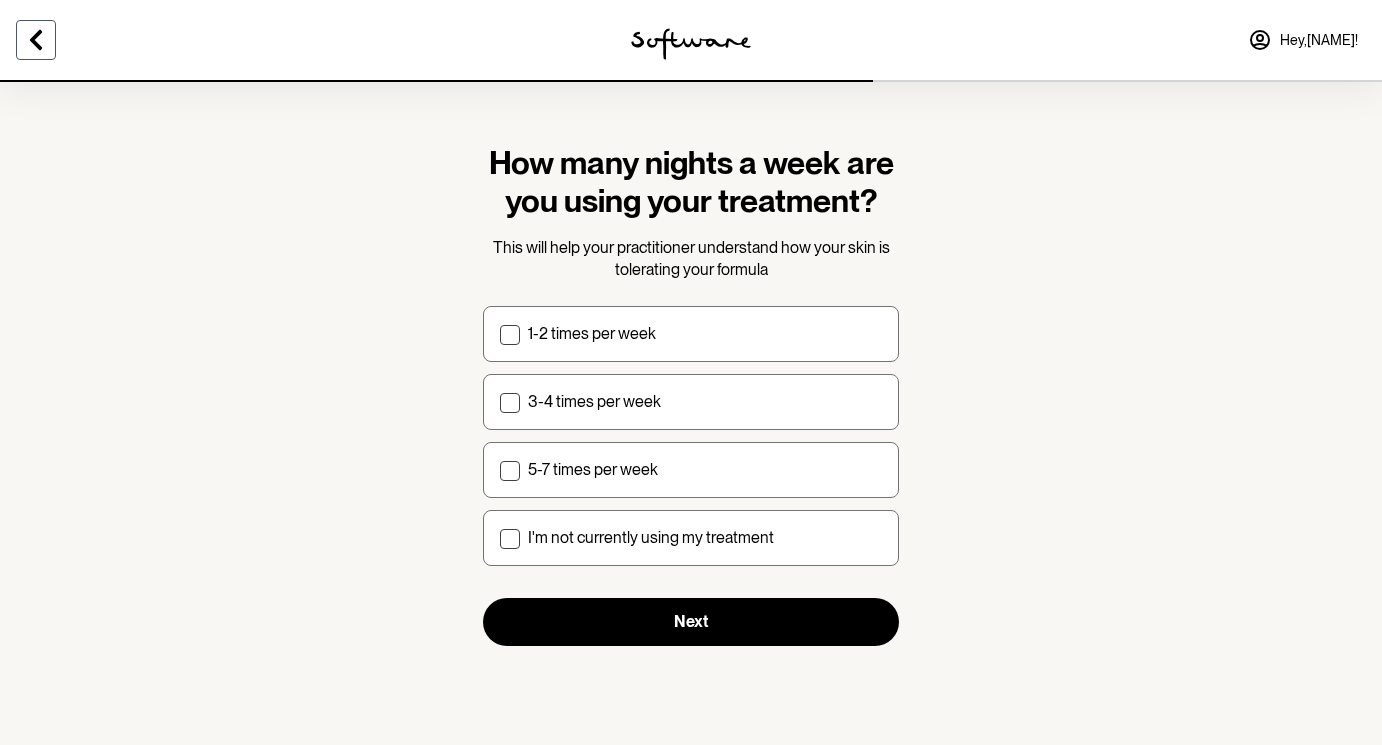 click 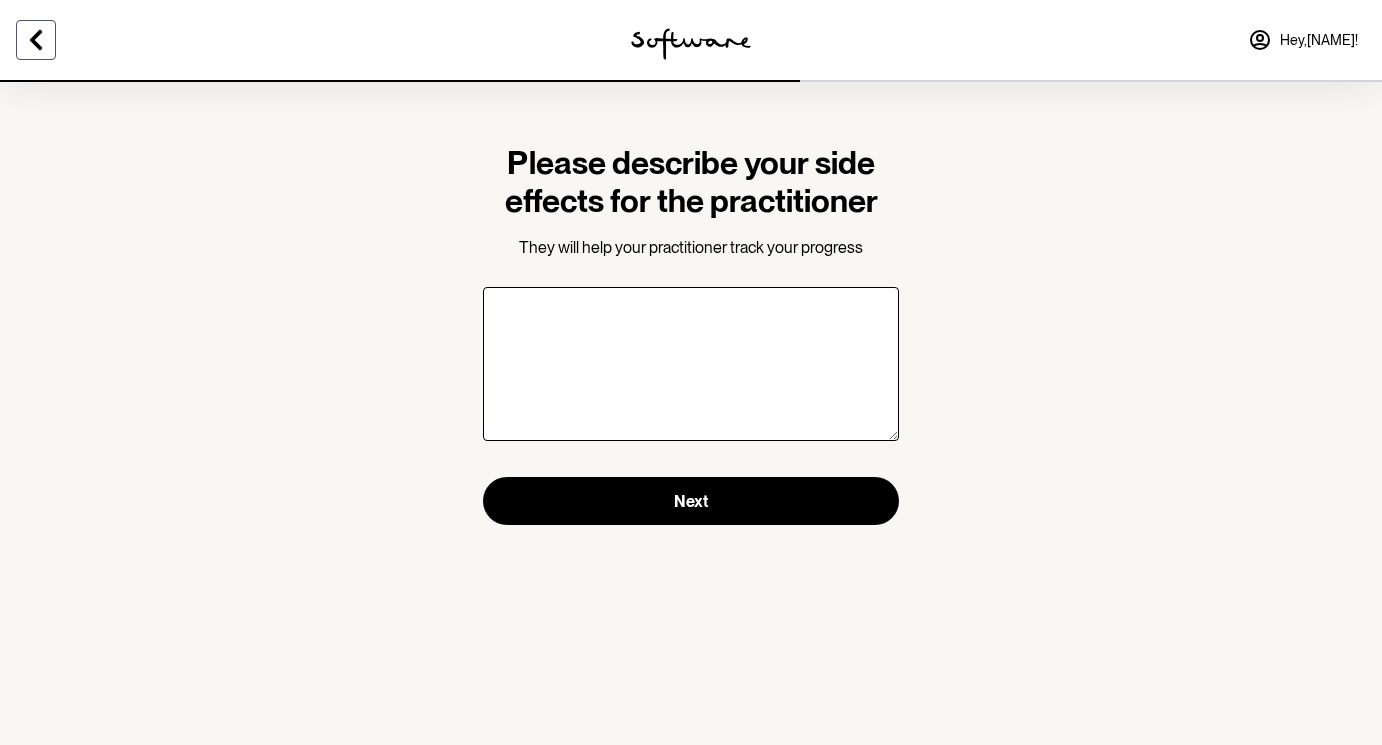 click 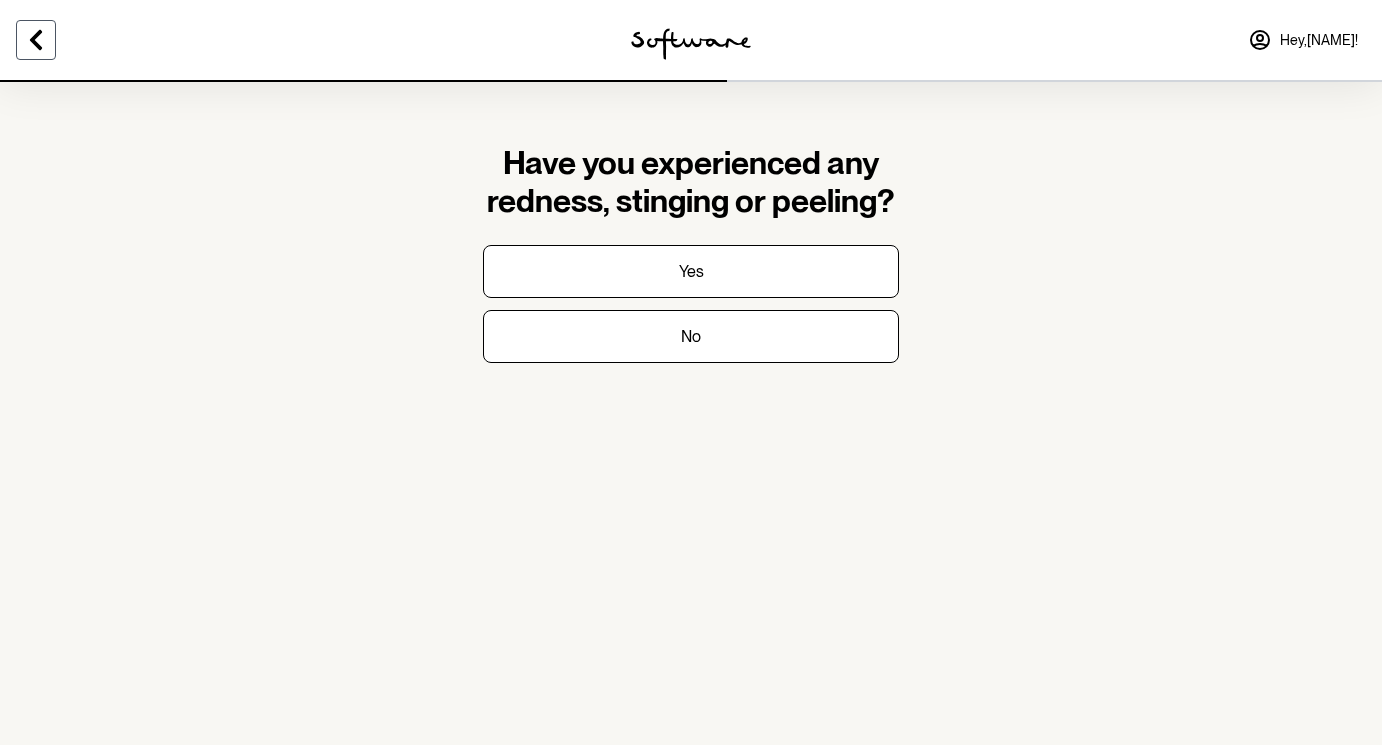 click 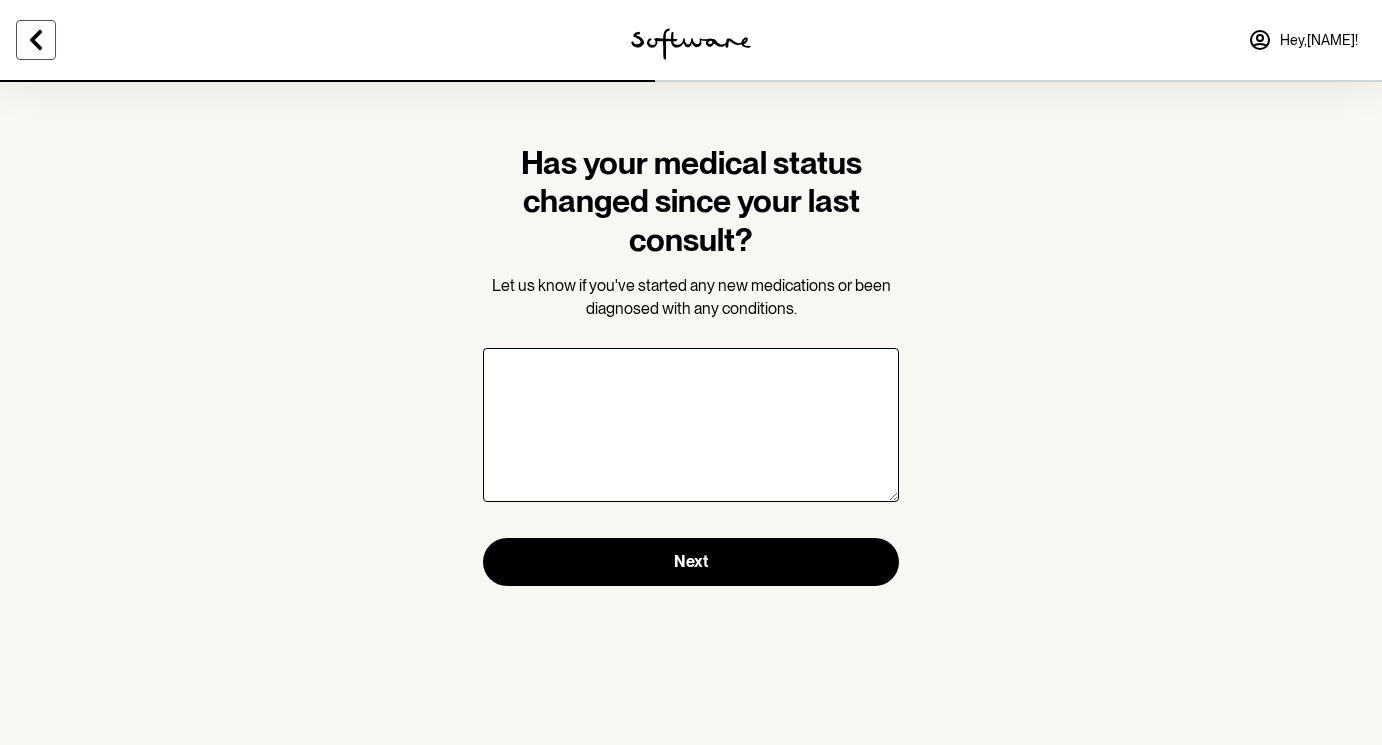 click 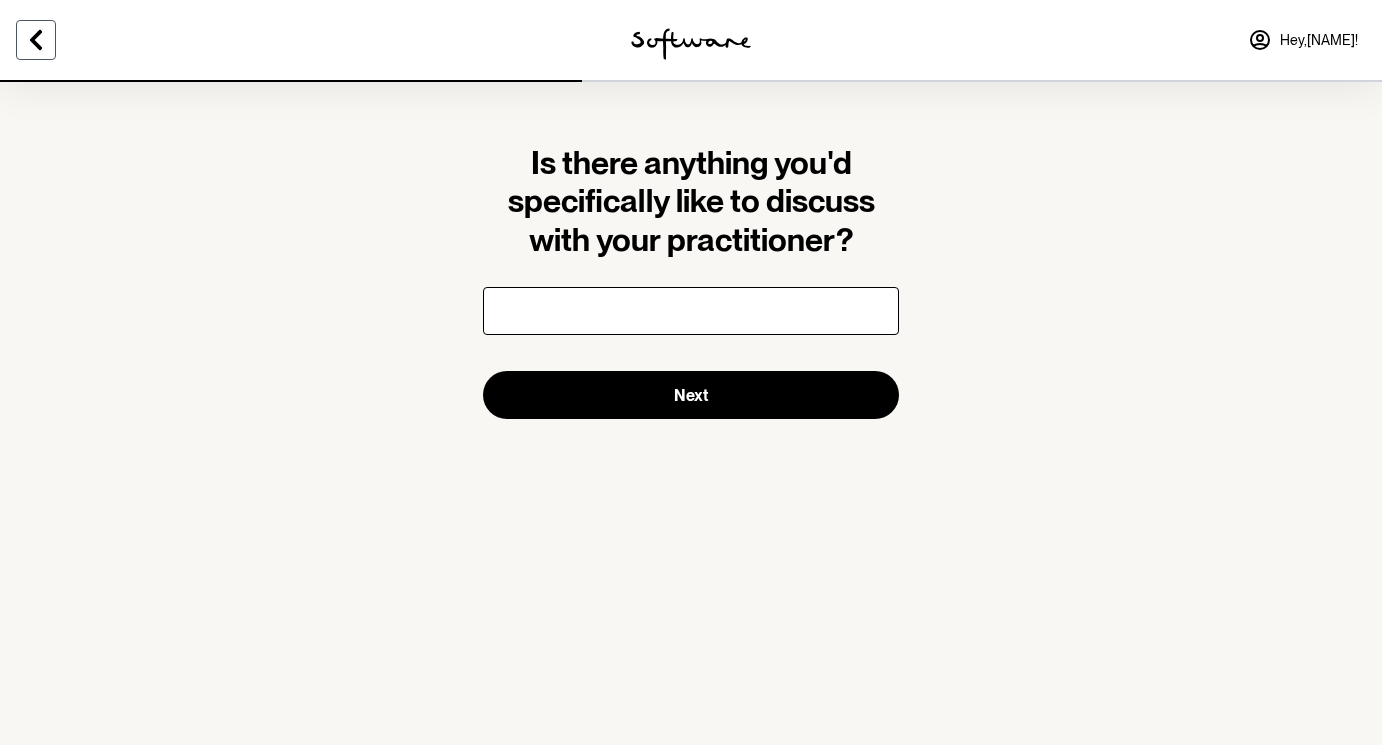 click 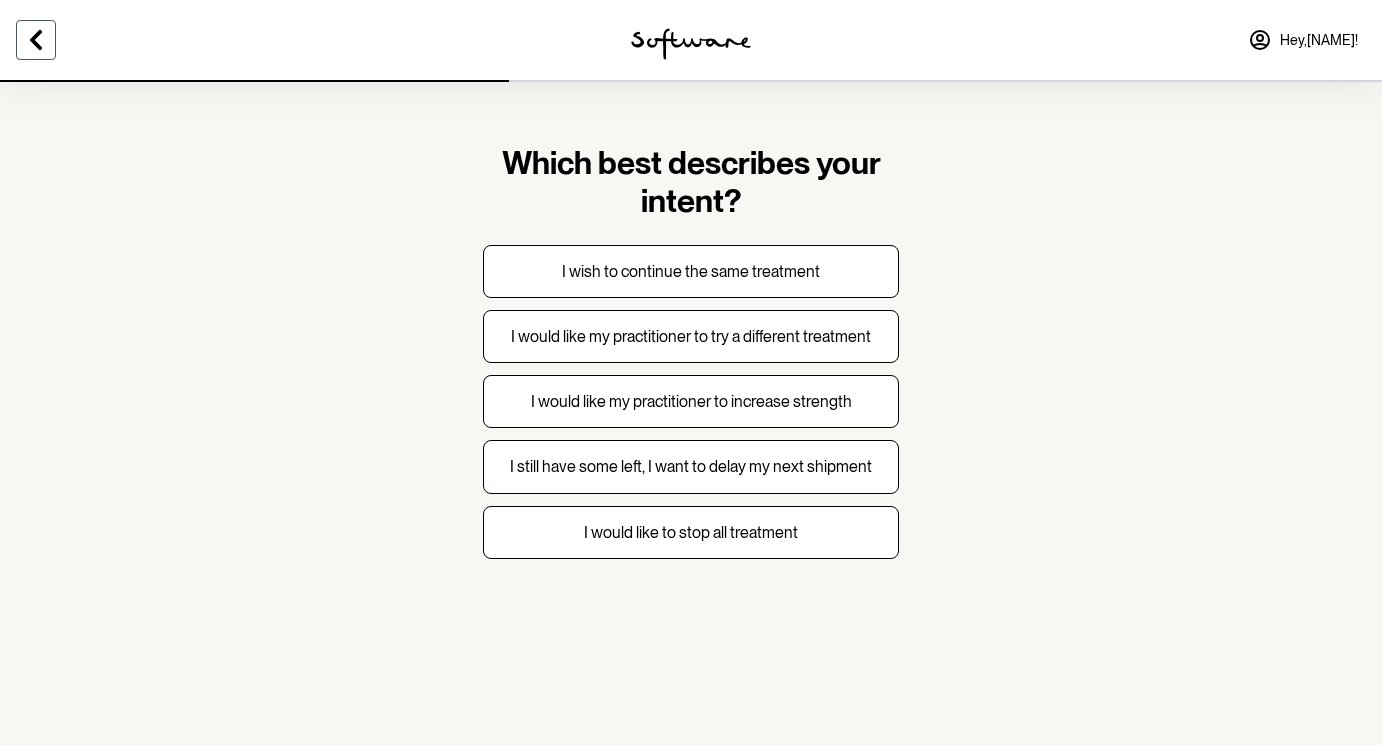click 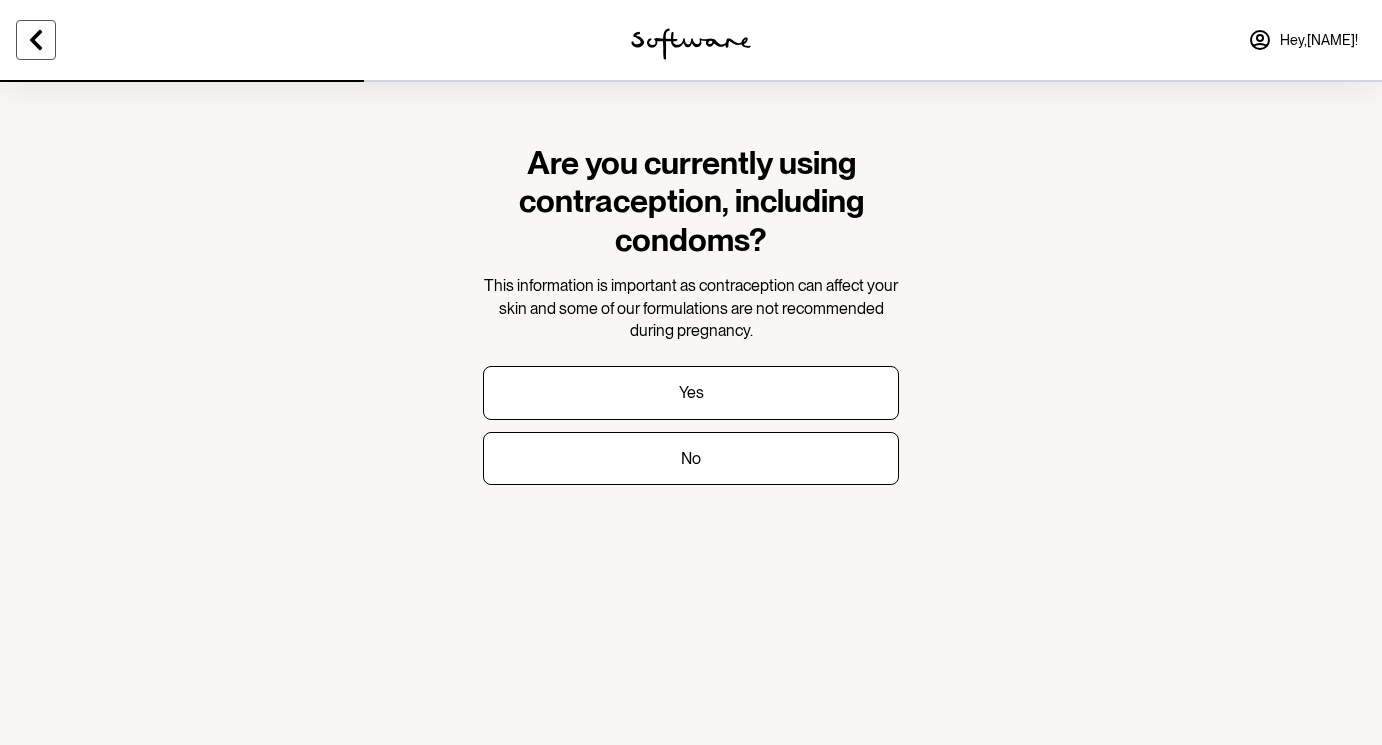 click 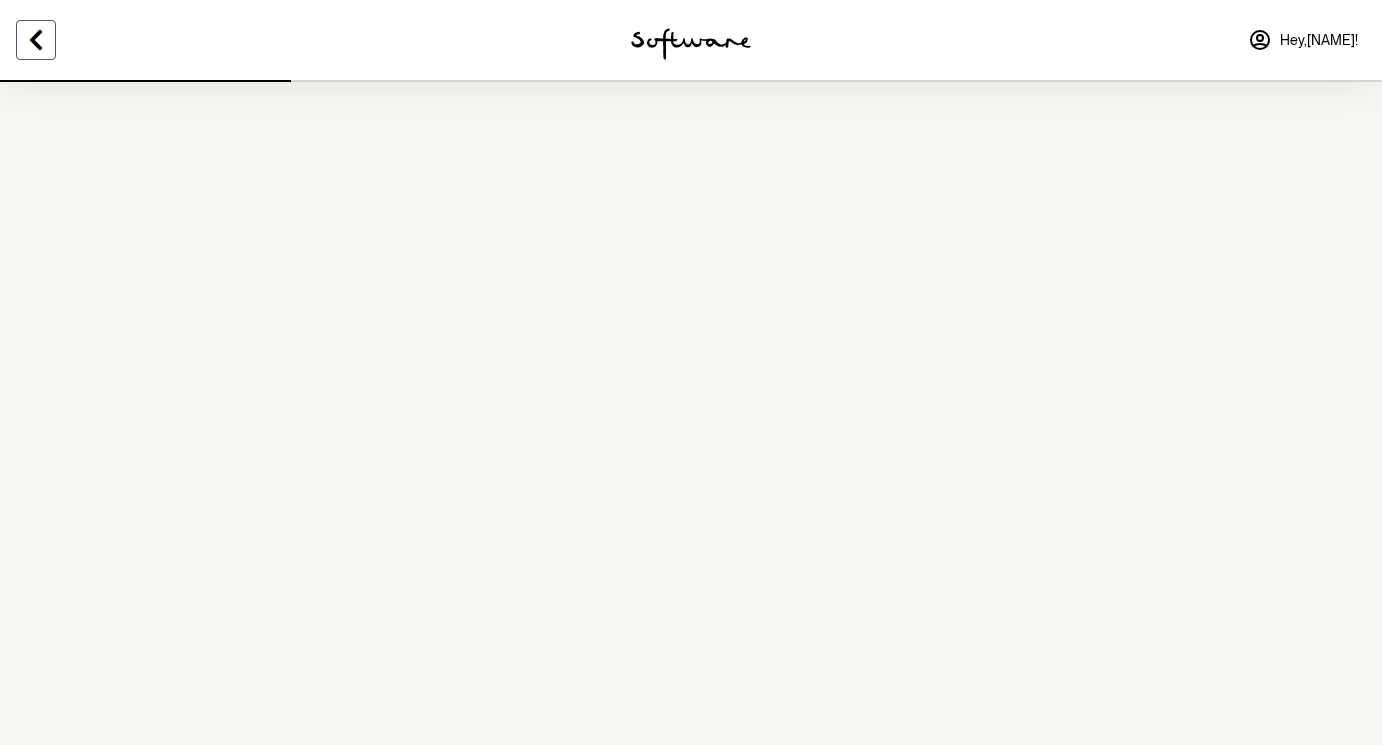 click 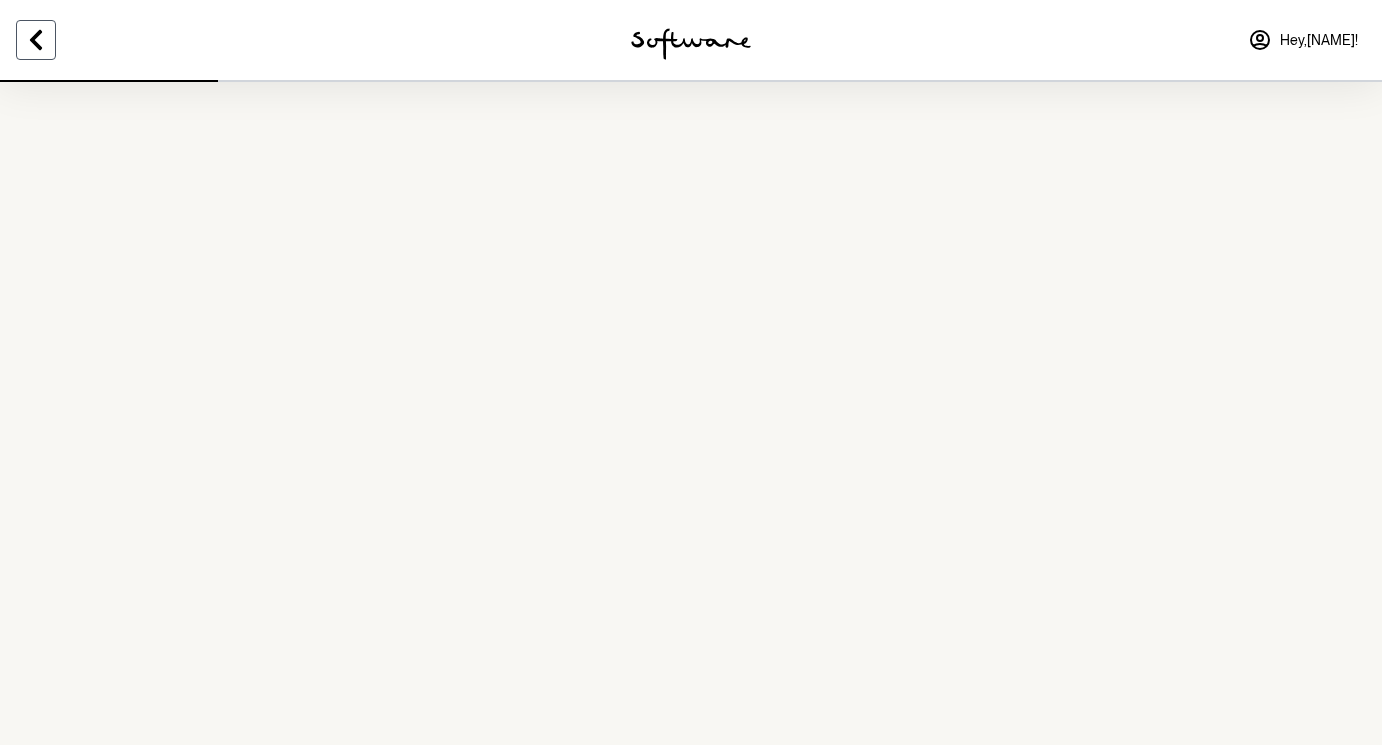 click 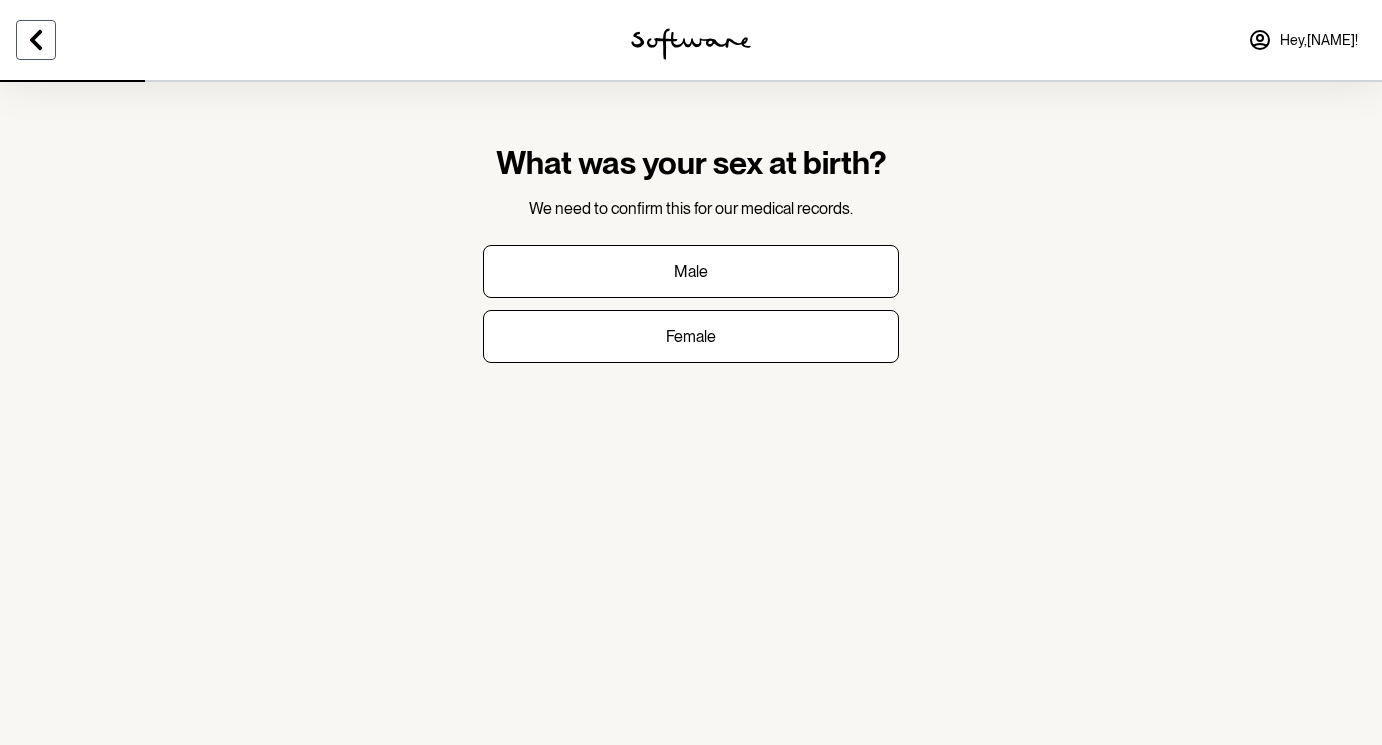 click 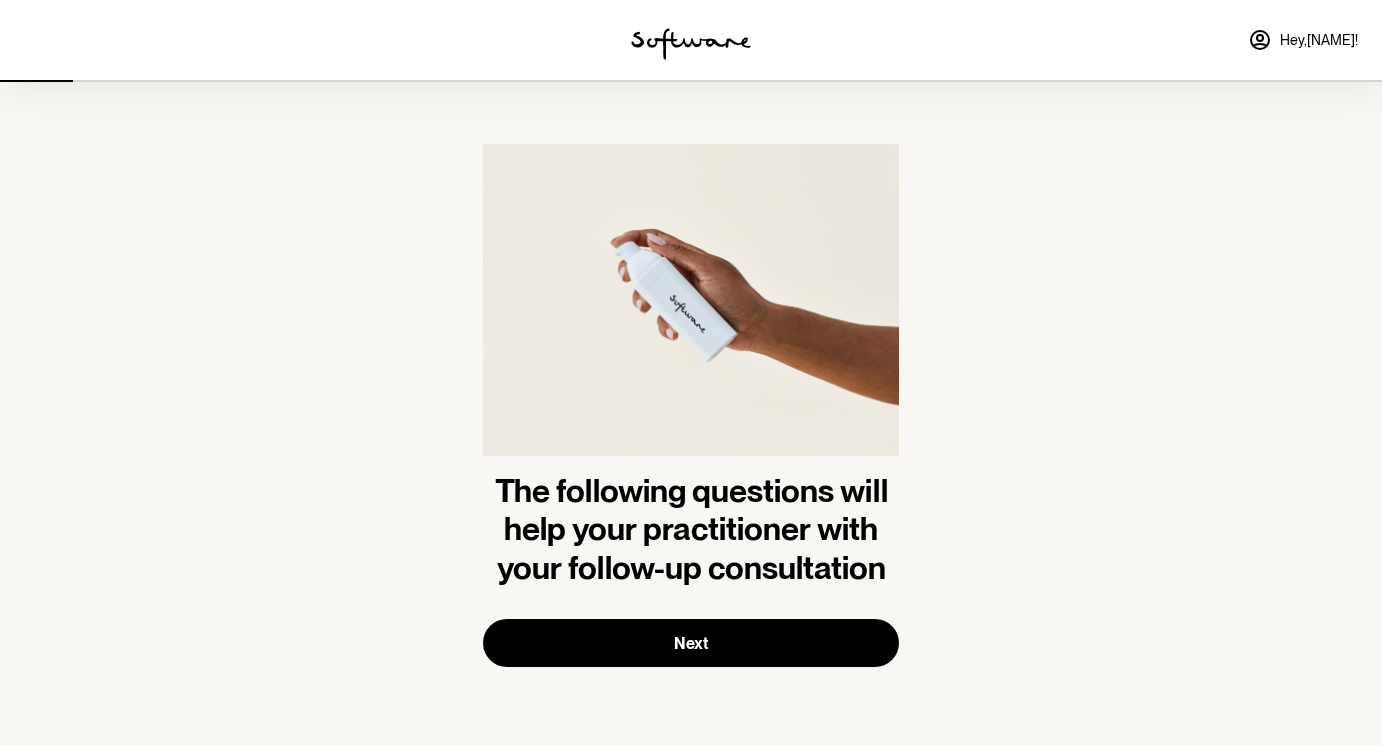 click at bounding box center [230, 40] 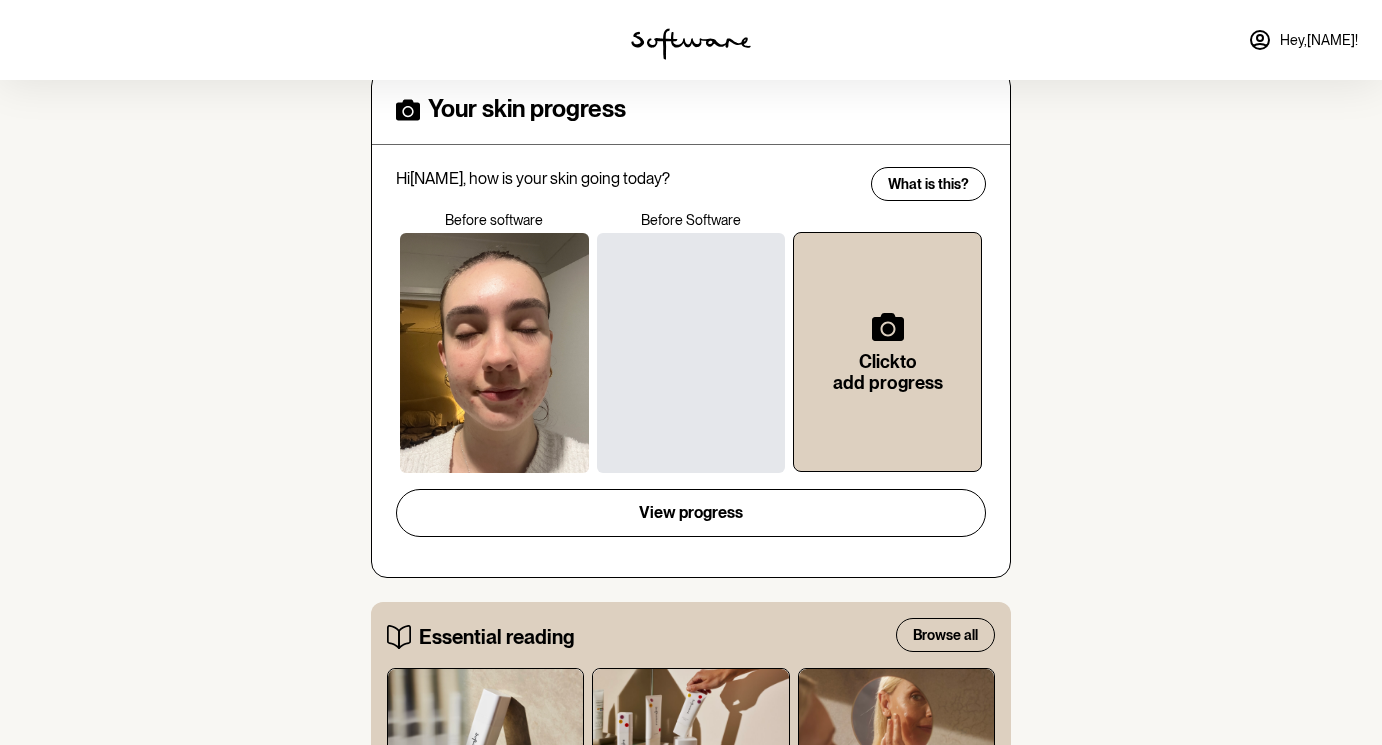 scroll, scrollTop: 530, scrollLeft: 0, axis: vertical 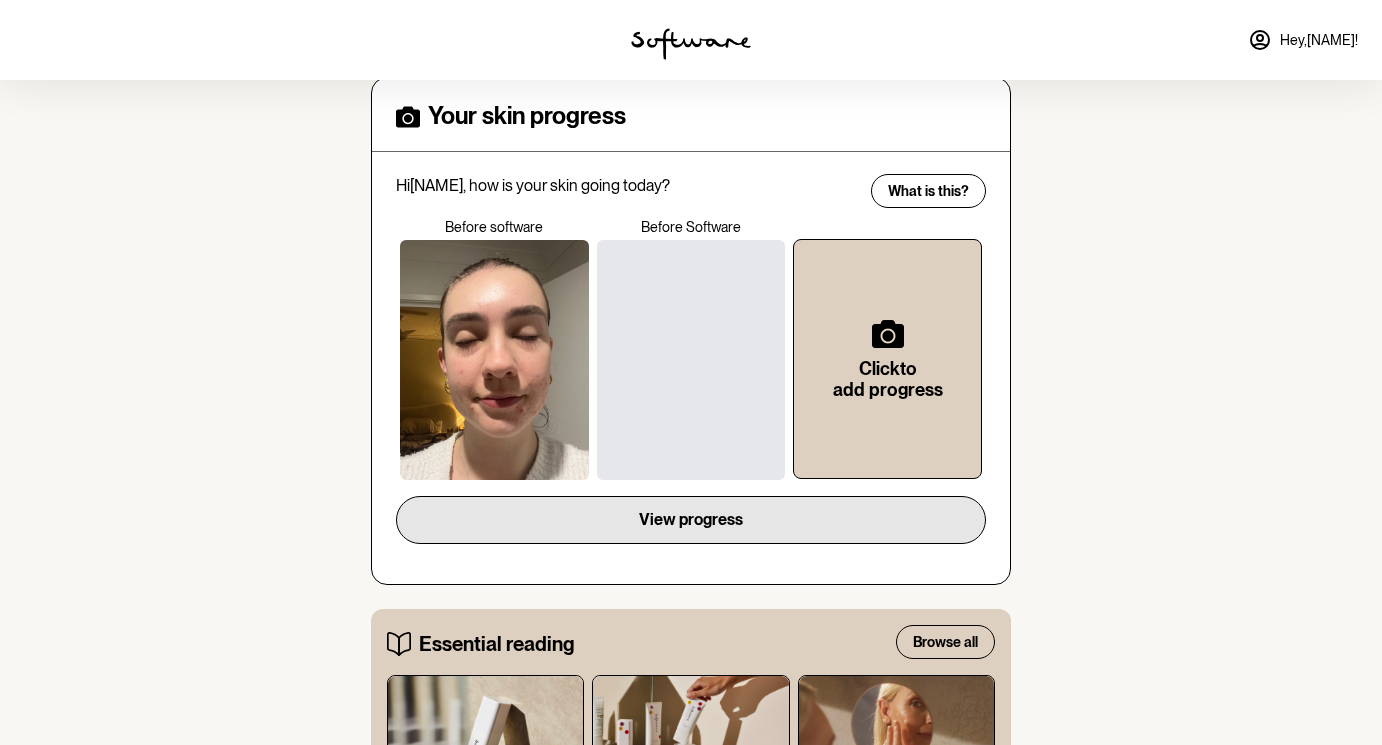 click on "View progress" at bounding box center [691, 520] 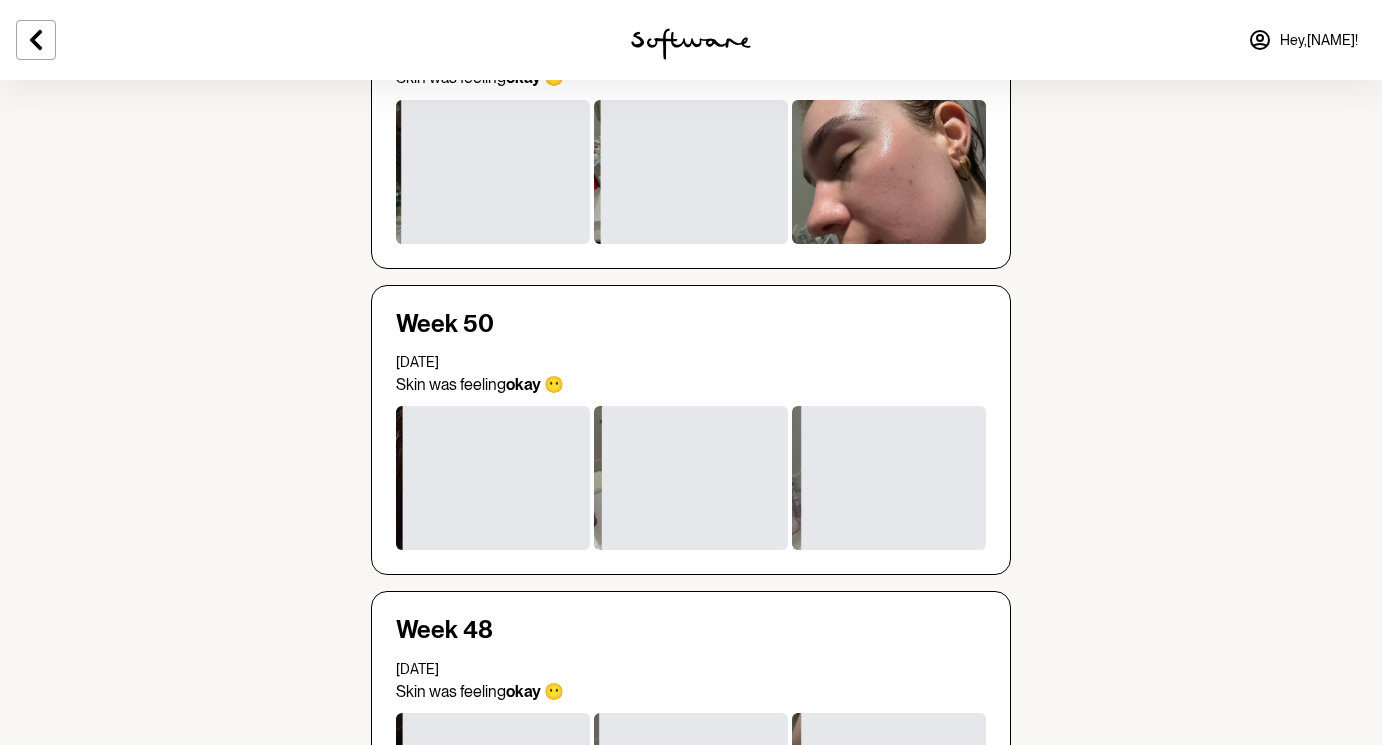 scroll, scrollTop: 1267, scrollLeft: 0, axis: vertical 